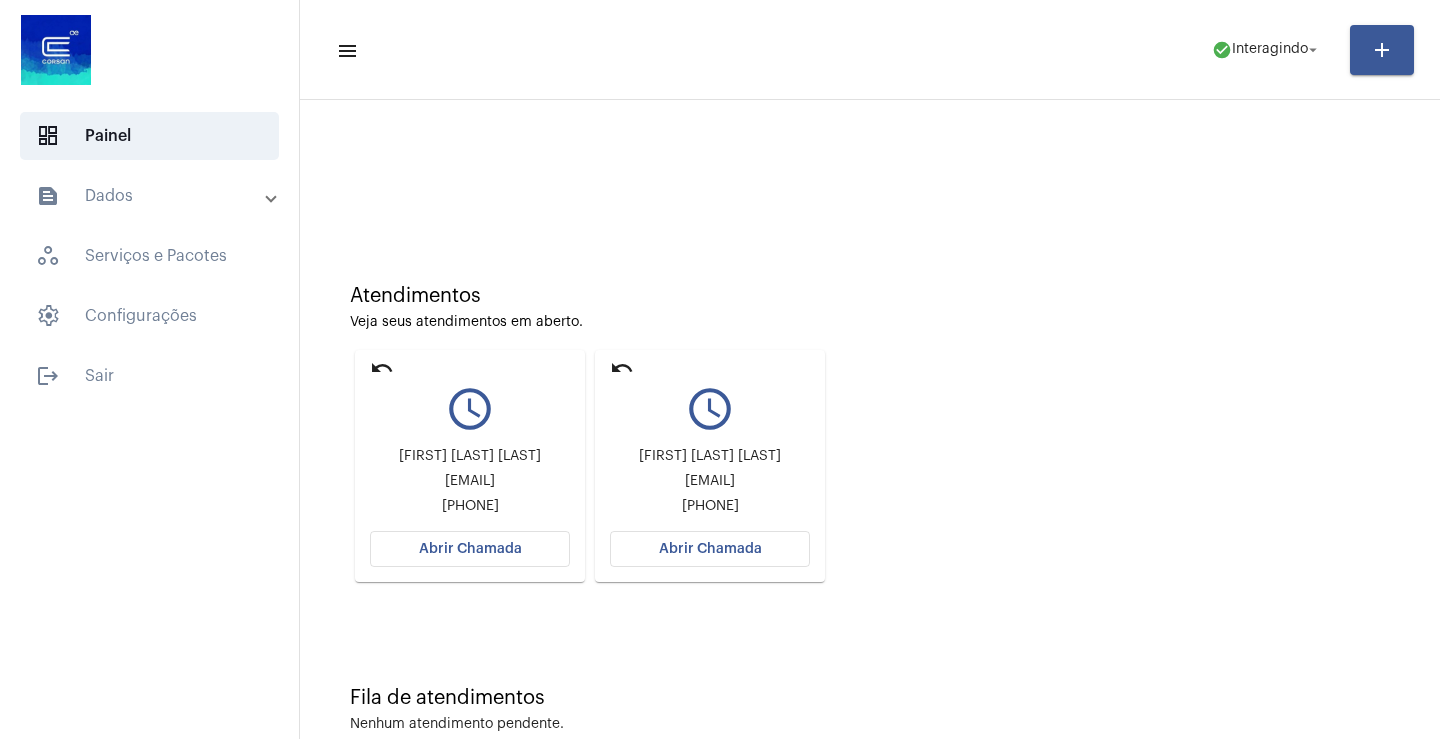 scroll, scrollTop: 0, scrollLeft: 0, axis: both 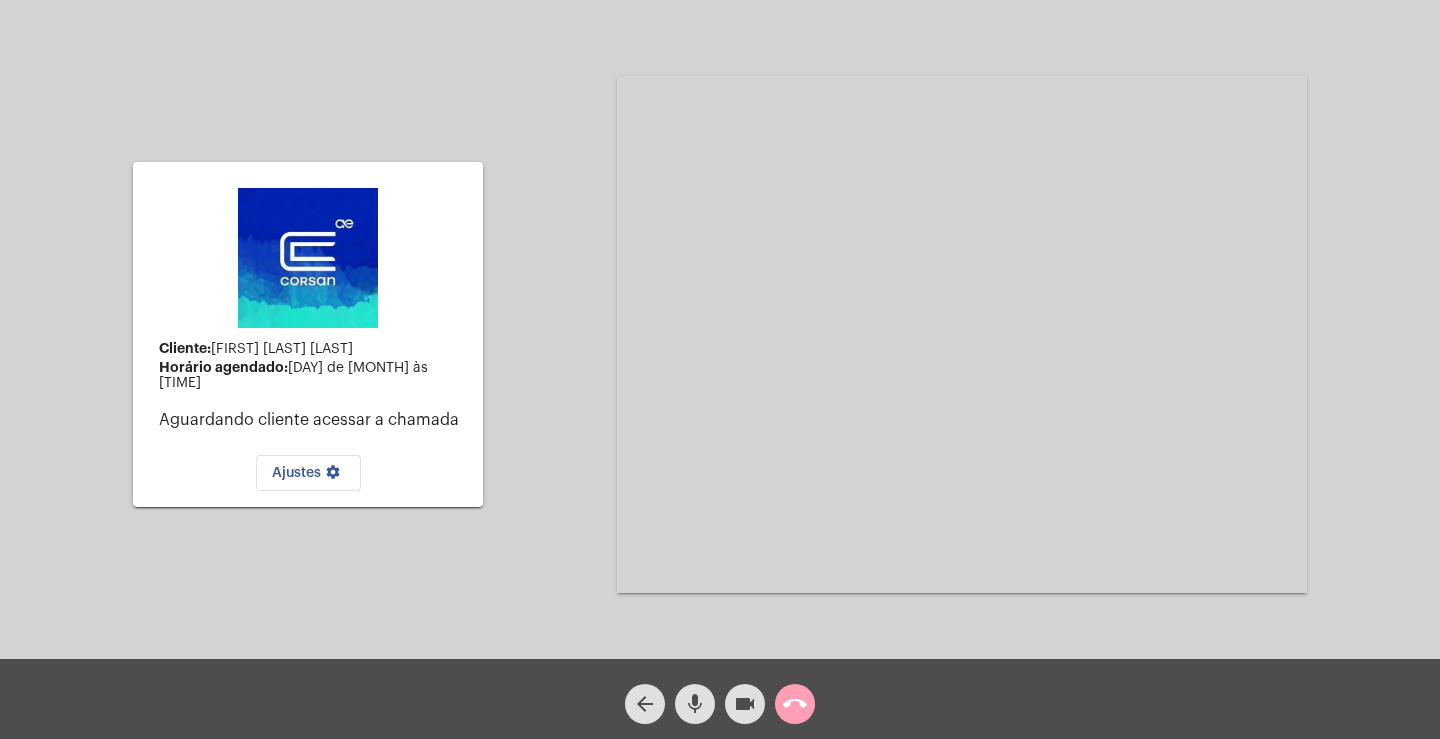 click on "call_end" 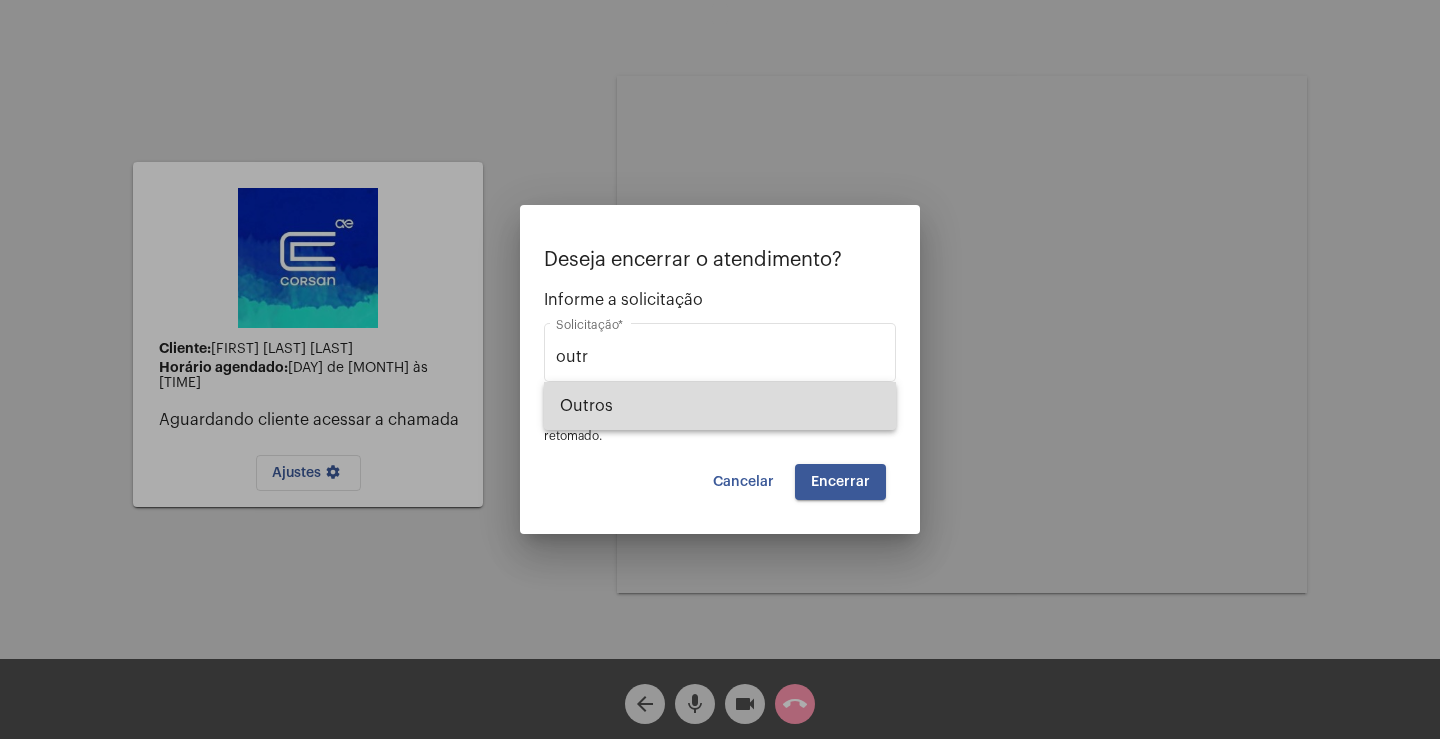 click on "Outros" at bounding box center [720, 406] 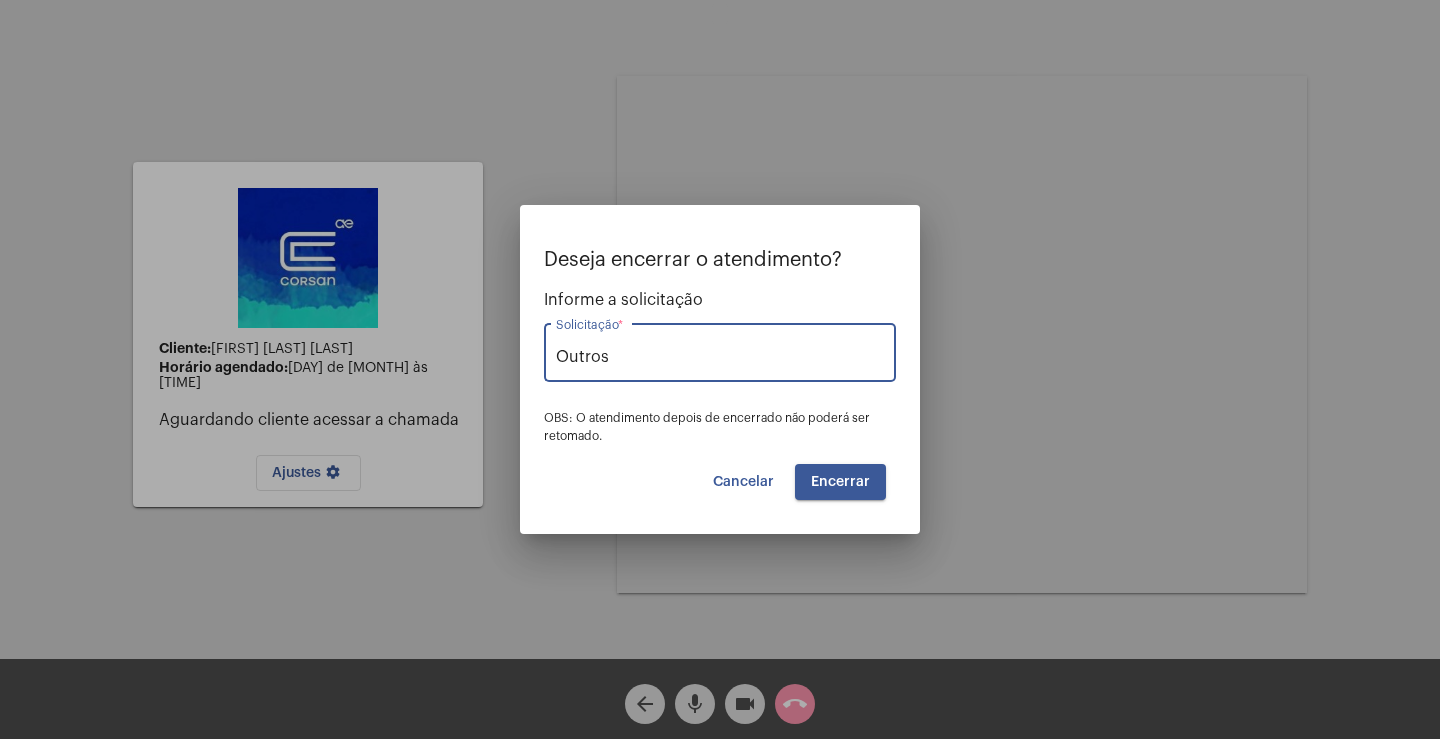 click on "Encerrar" at bounding box center (840, 482) 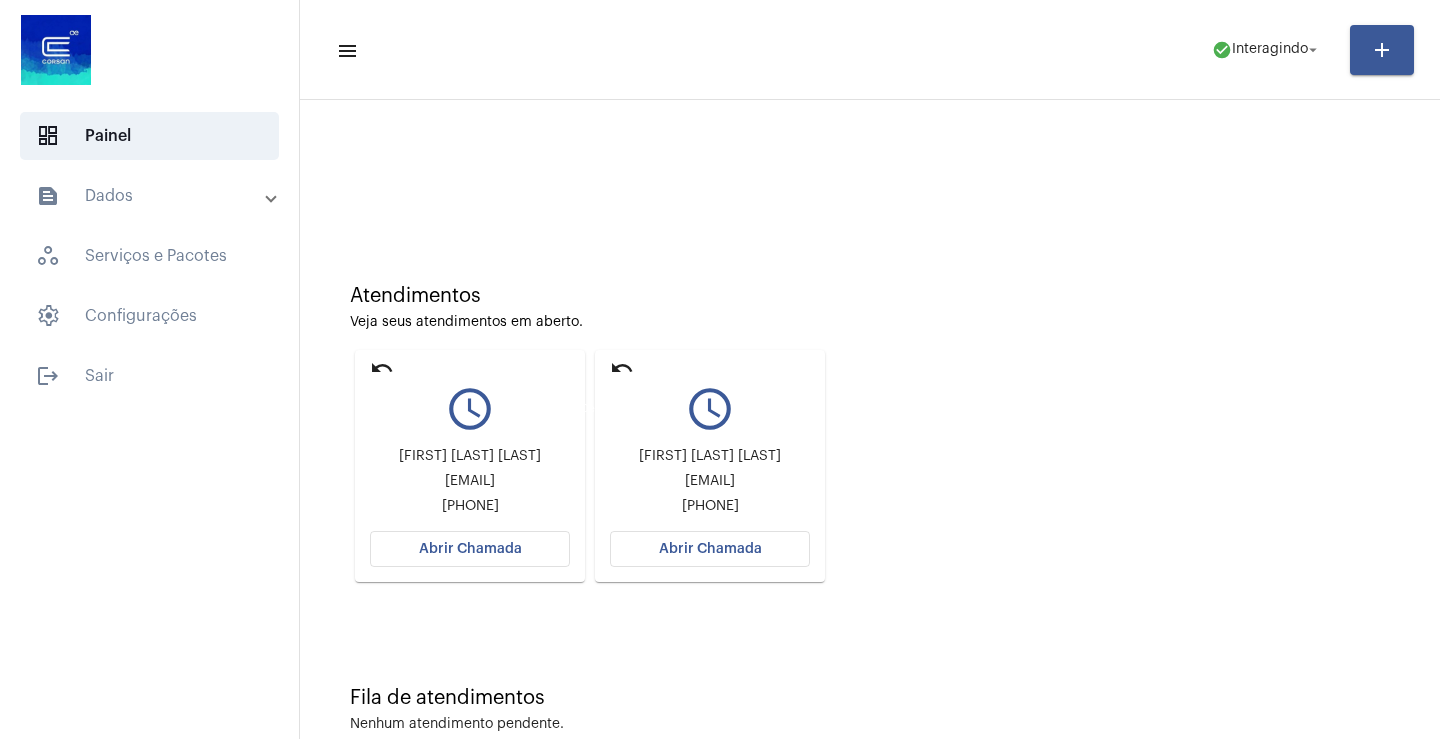 click on "undo" 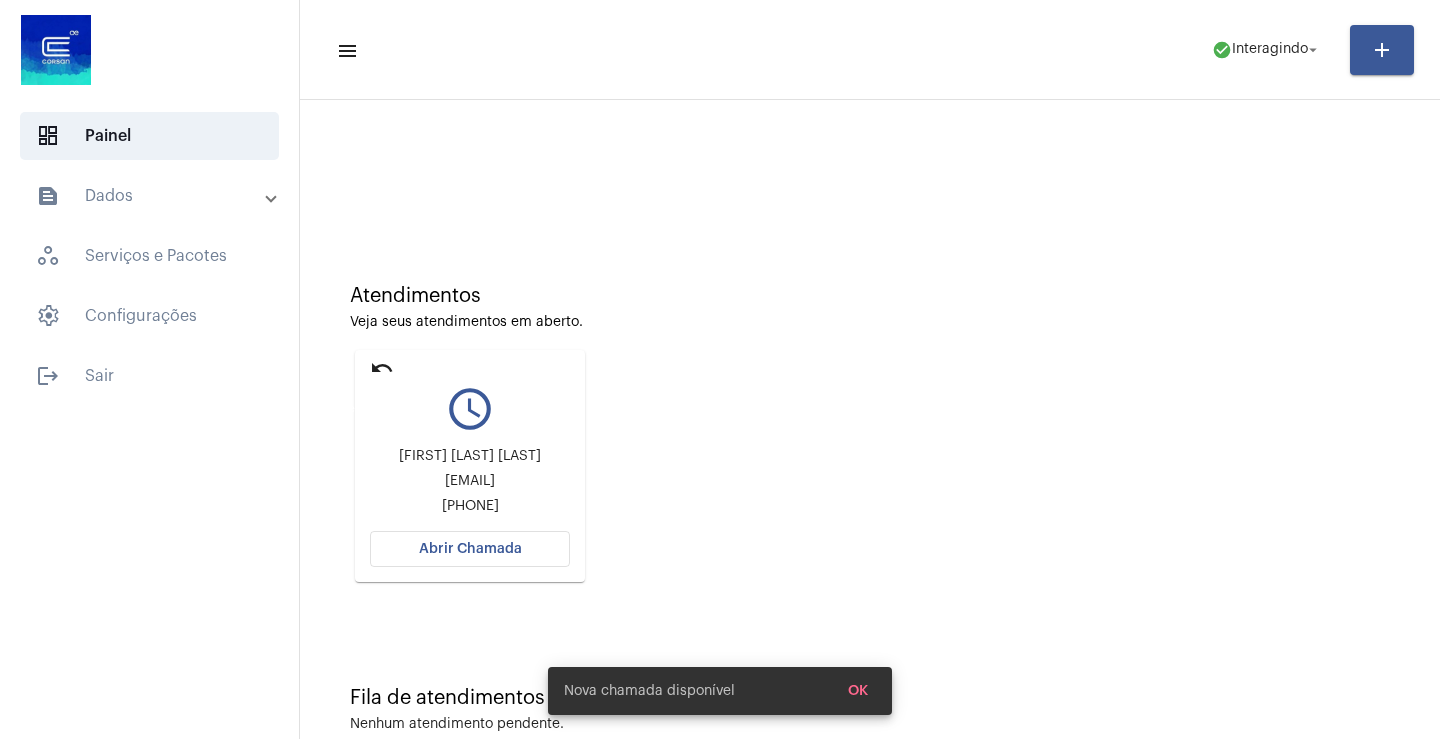 click on "undo" 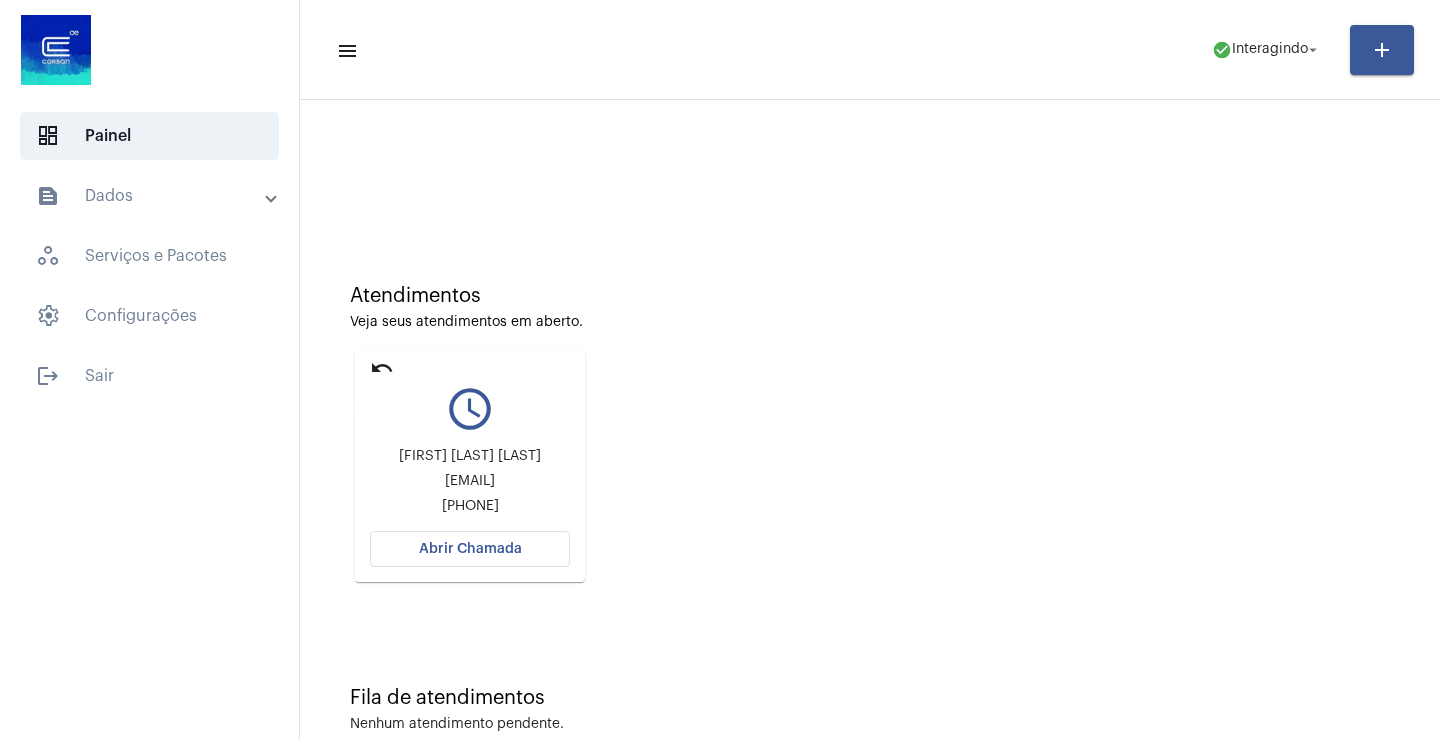 click on "undo" 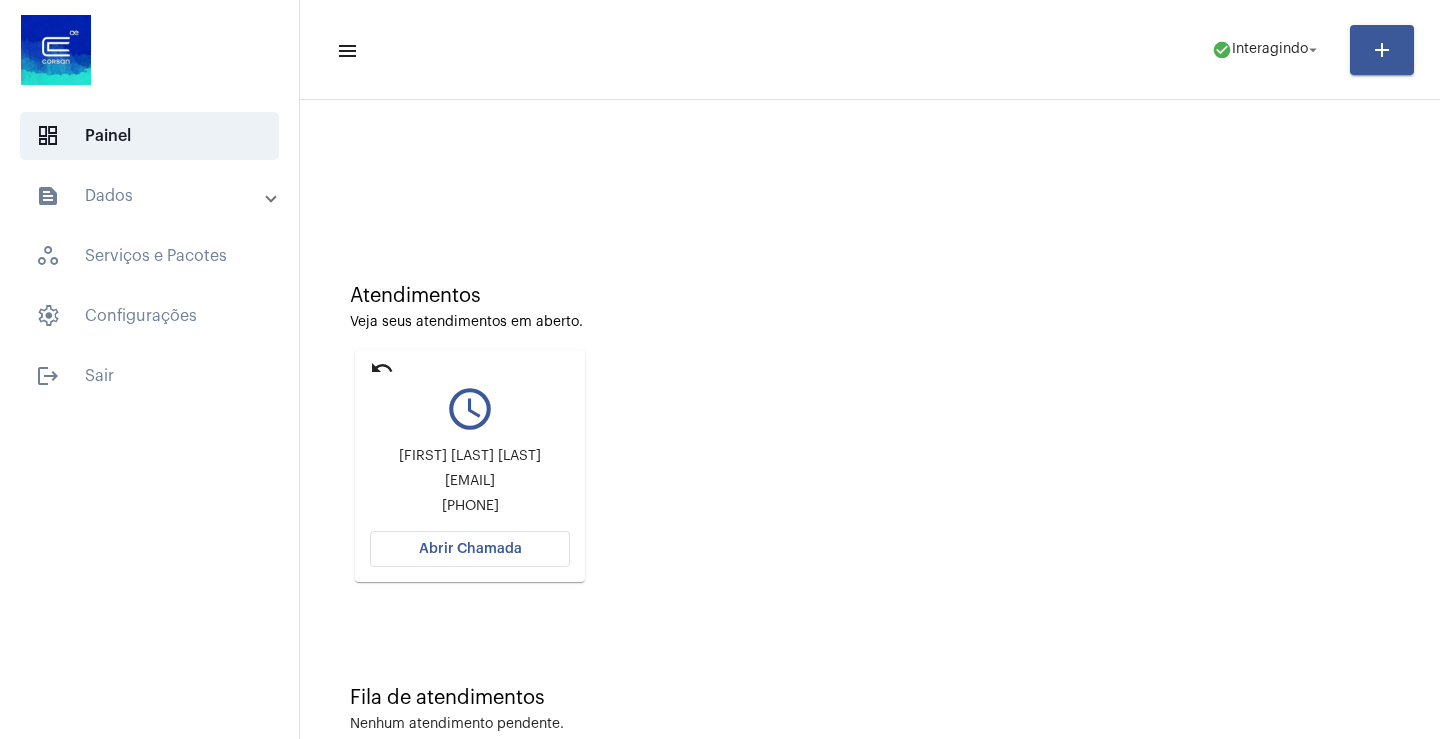 click on "Abrir Chamada" 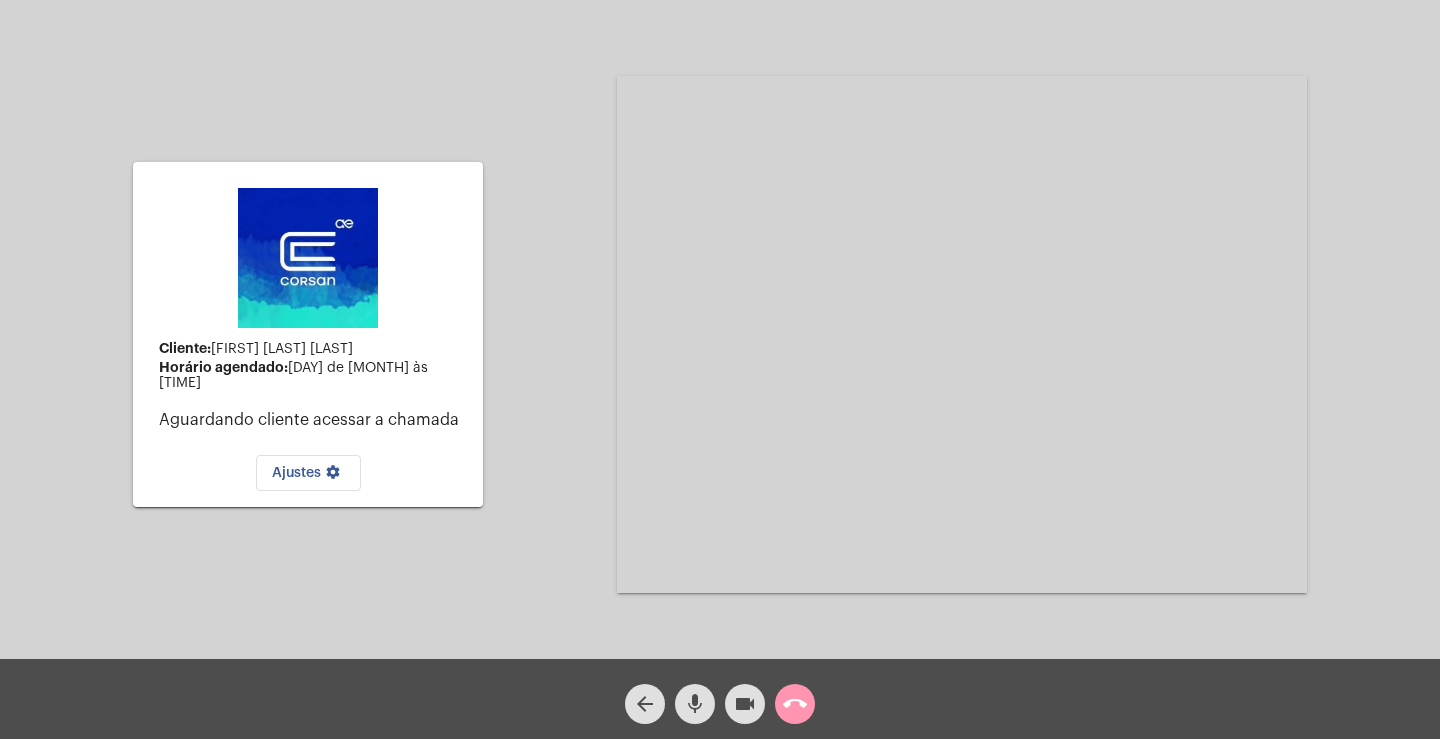click on "call_end" 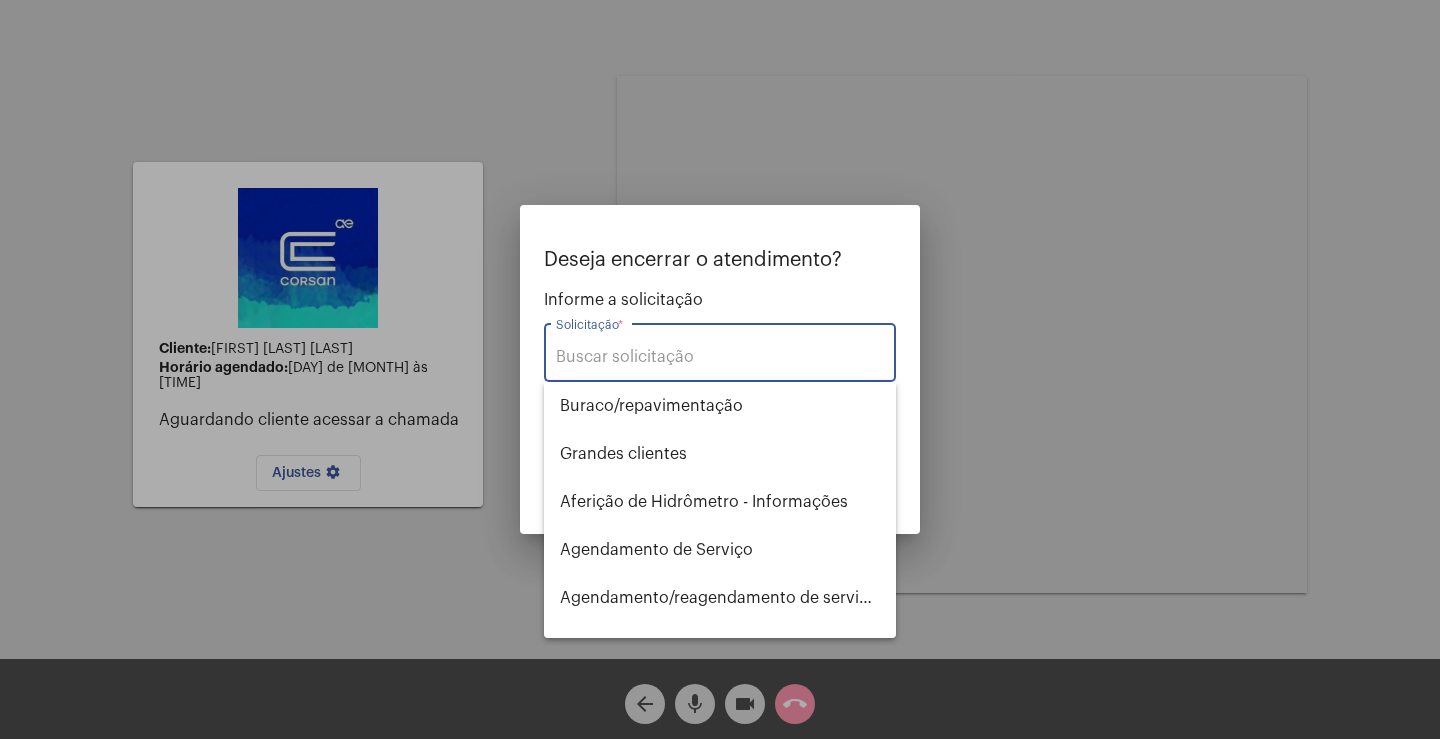 click on "Solicitação  *" at bounding box center (720, 350) 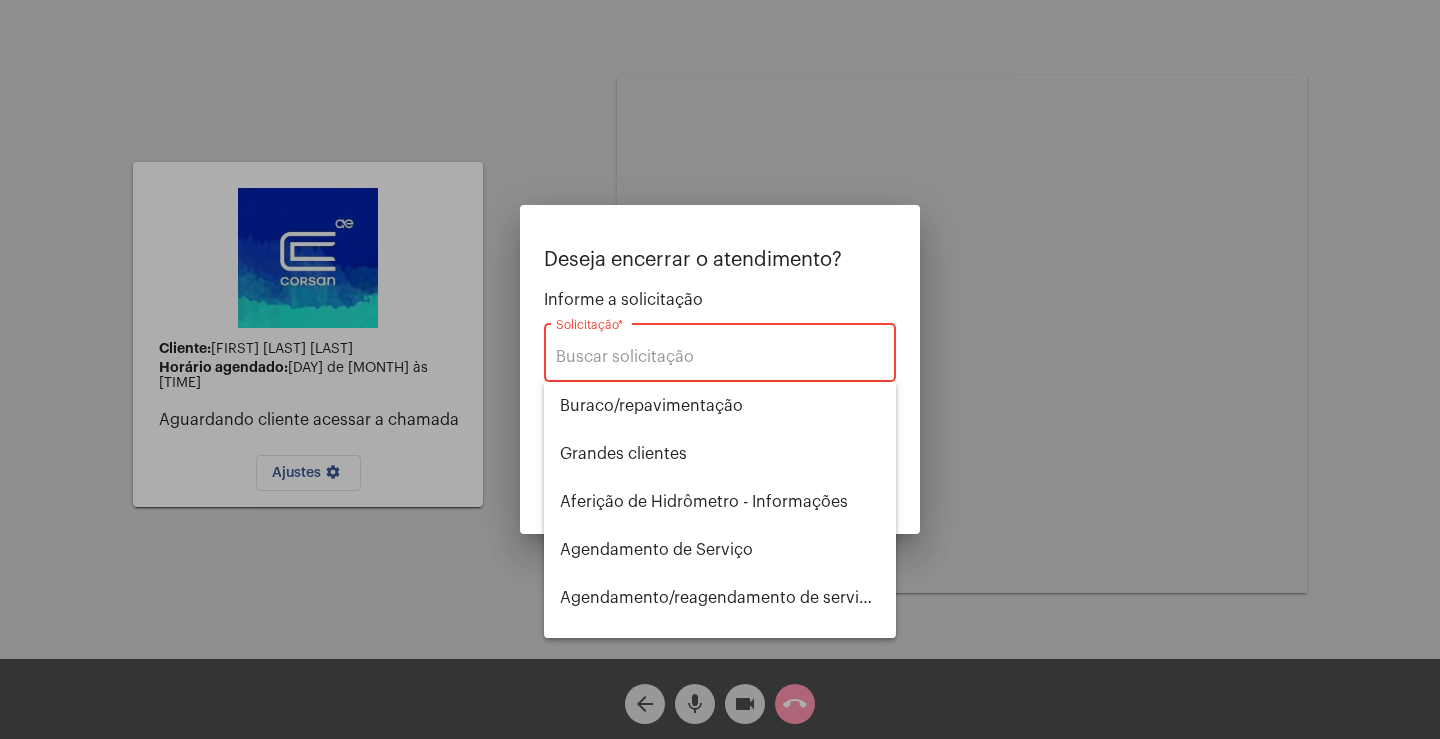 type on "p" 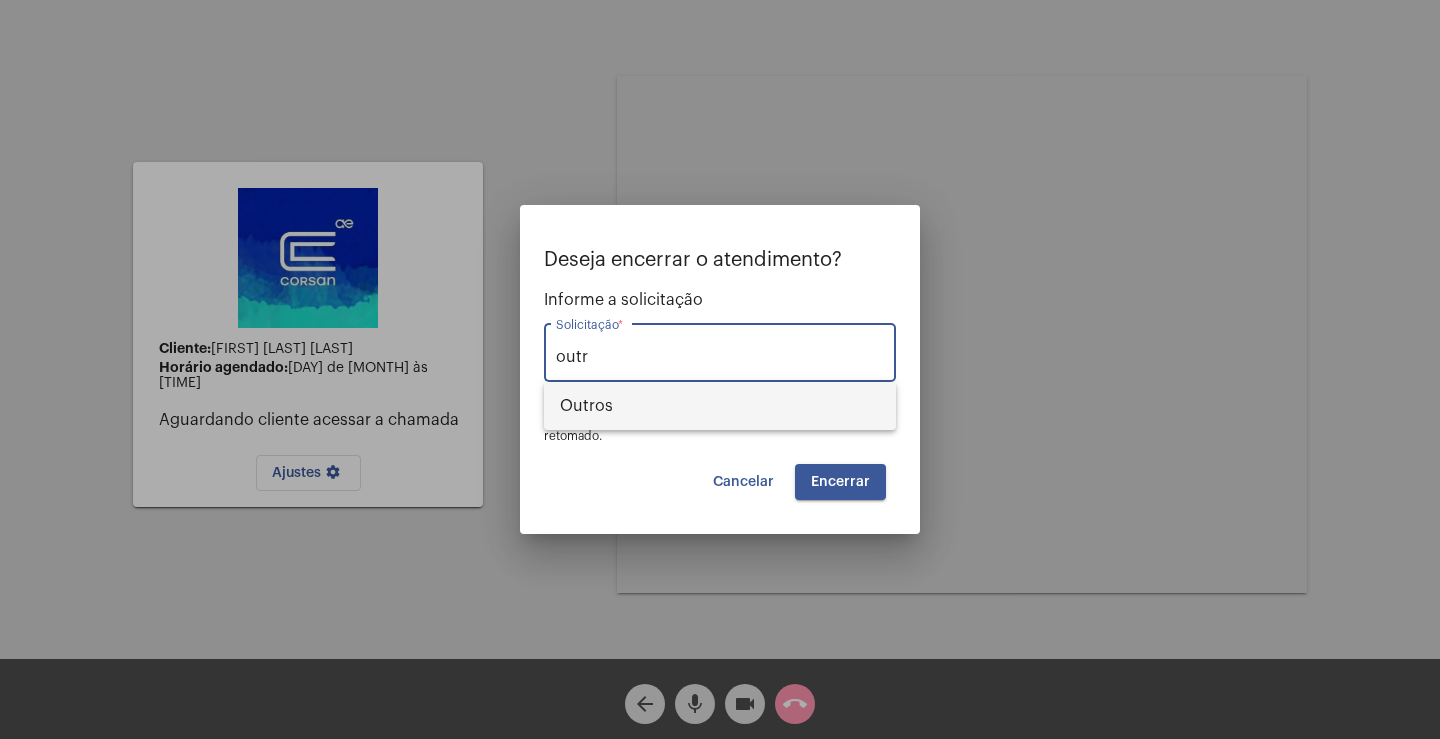 click on "Outros" at bounding box center [720, 406] 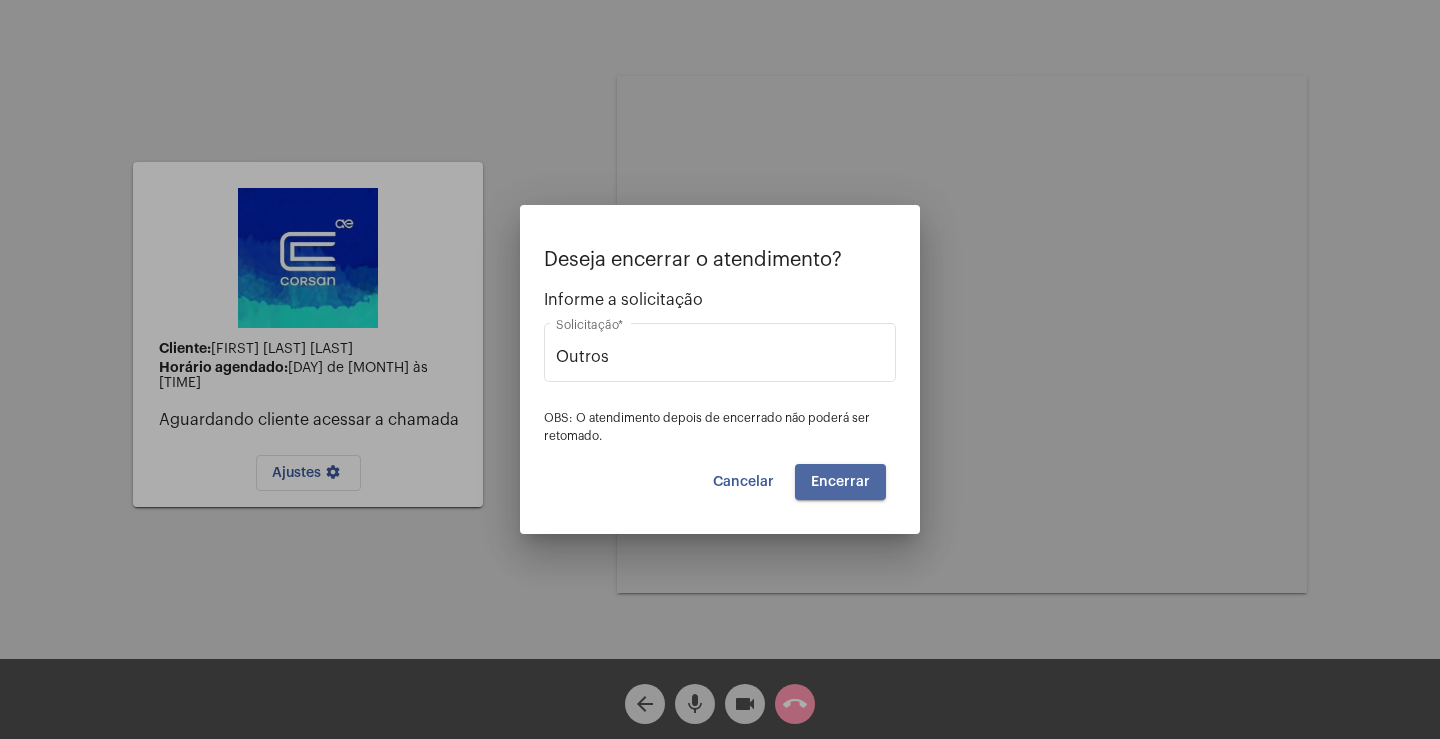 click on "Encerrar" at bounding box center [840, 482] 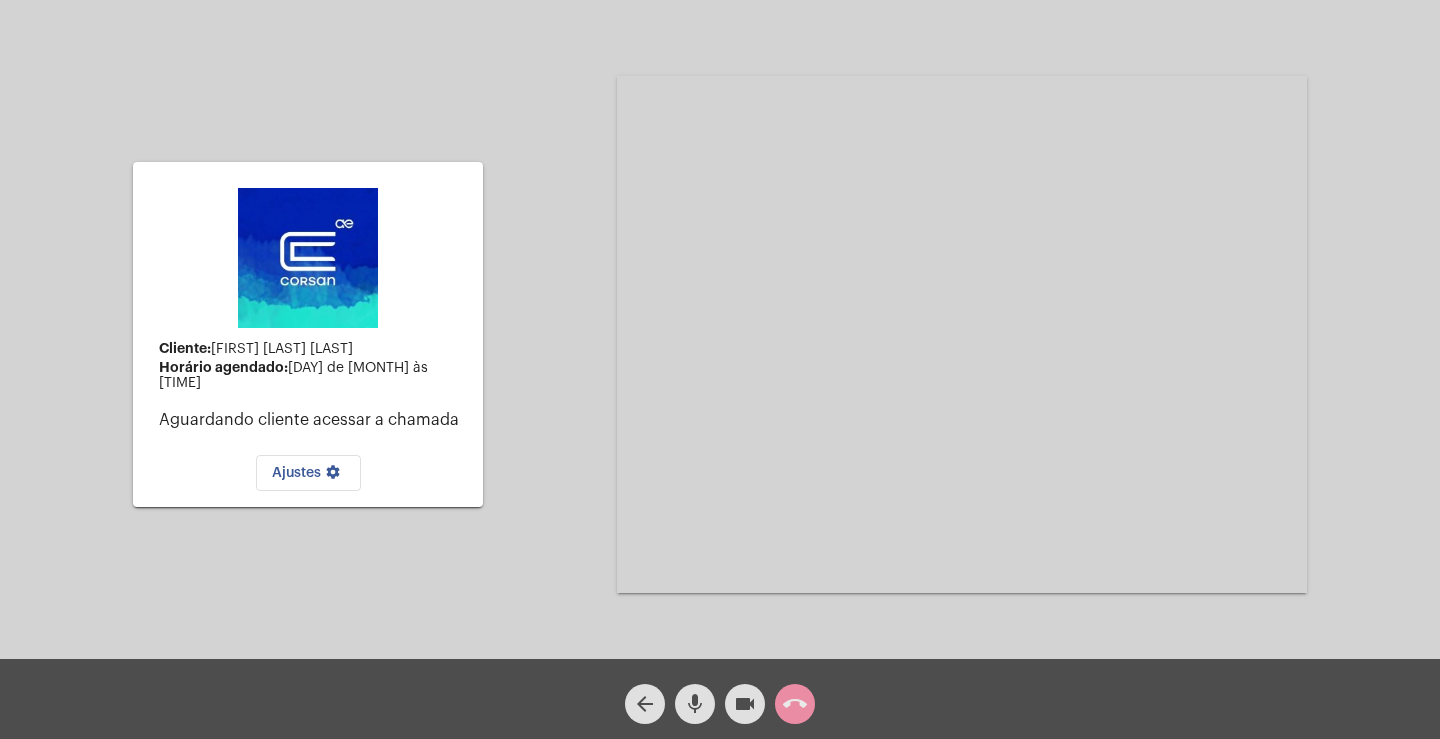 click on "call_end" 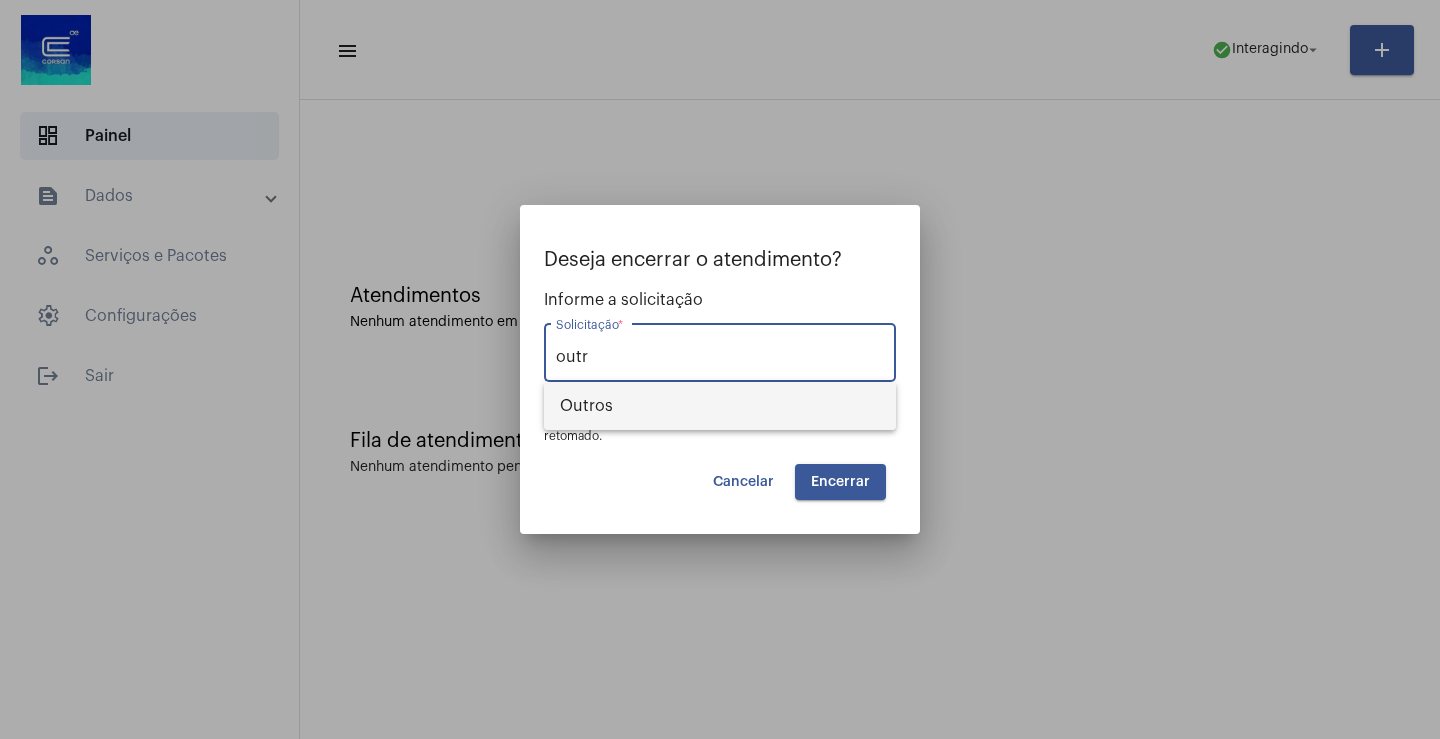 click on "Outros" at bounding box center (720, 406) 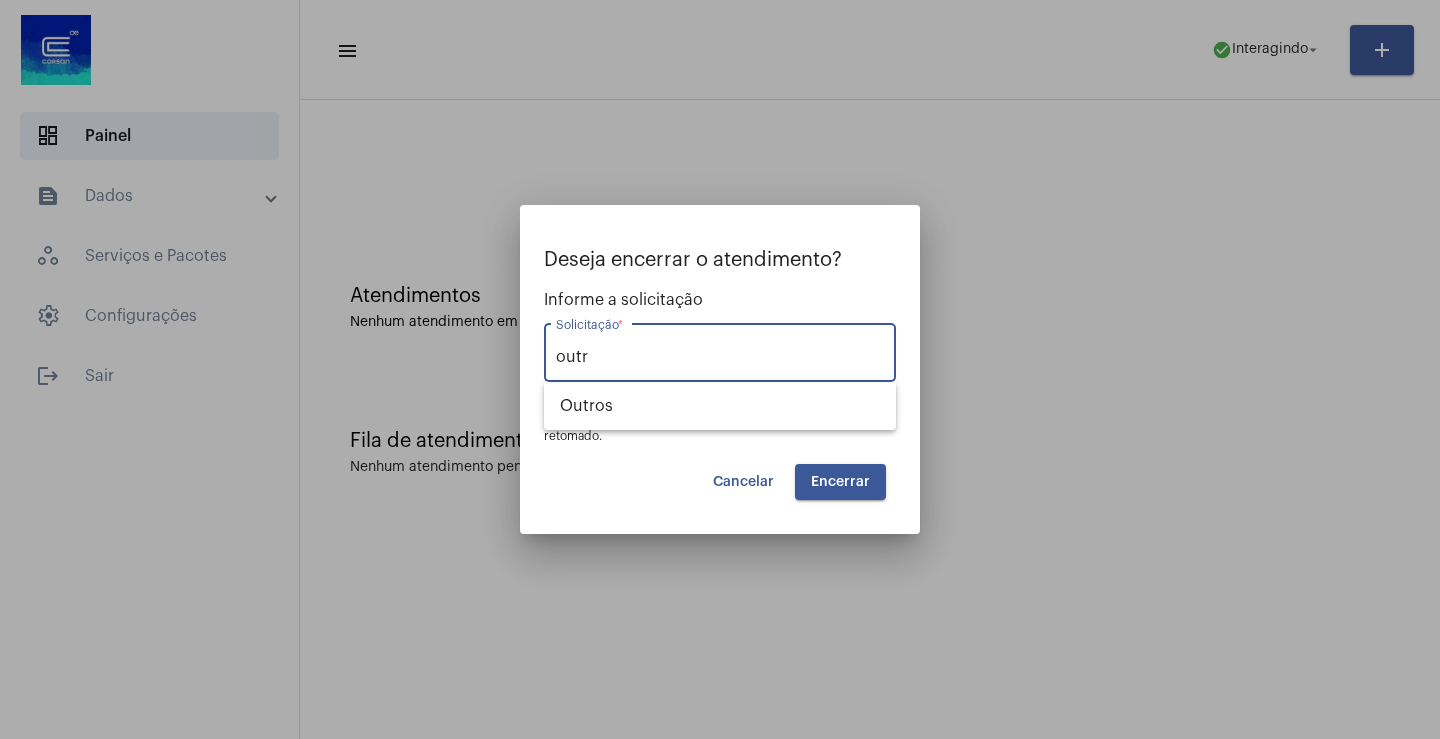 type on "Outros" 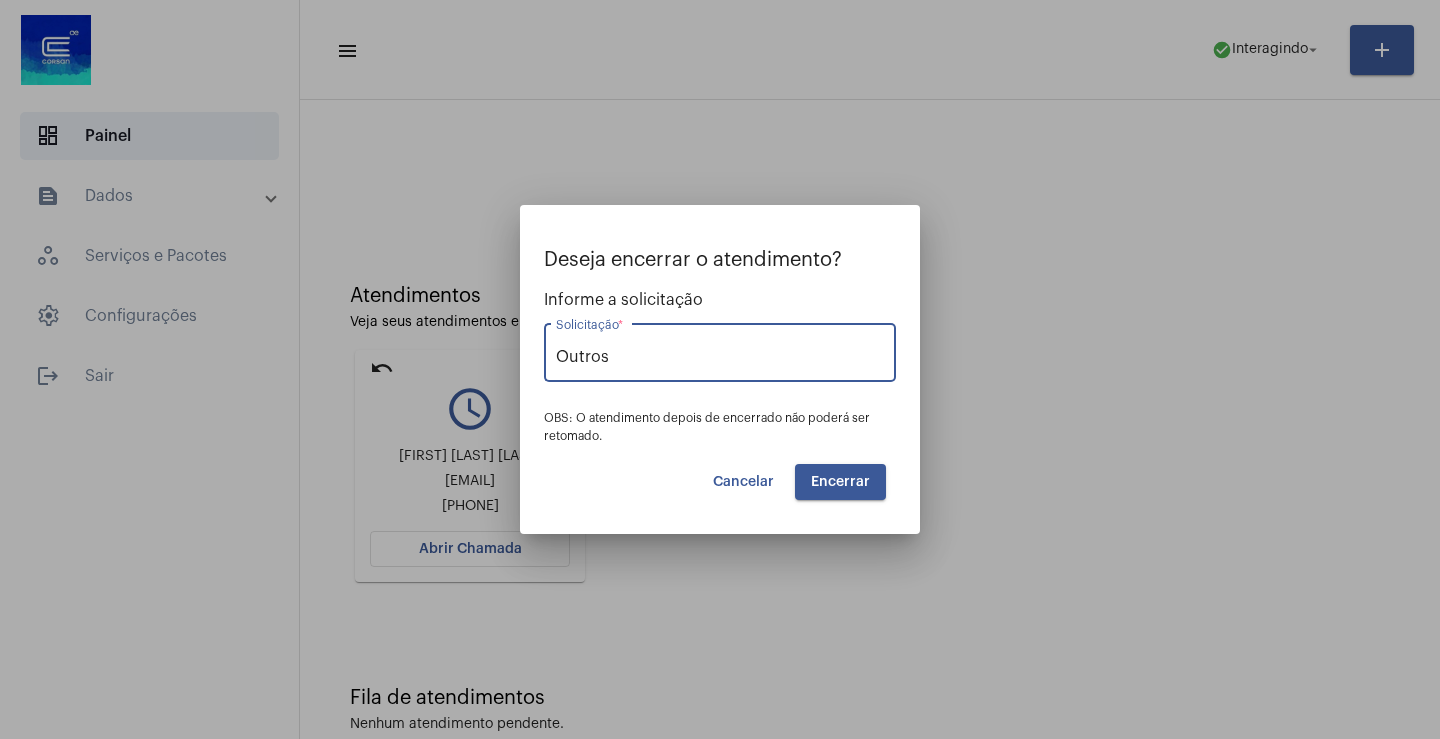 click on "Cancelar" at bounding box center (743, 482) 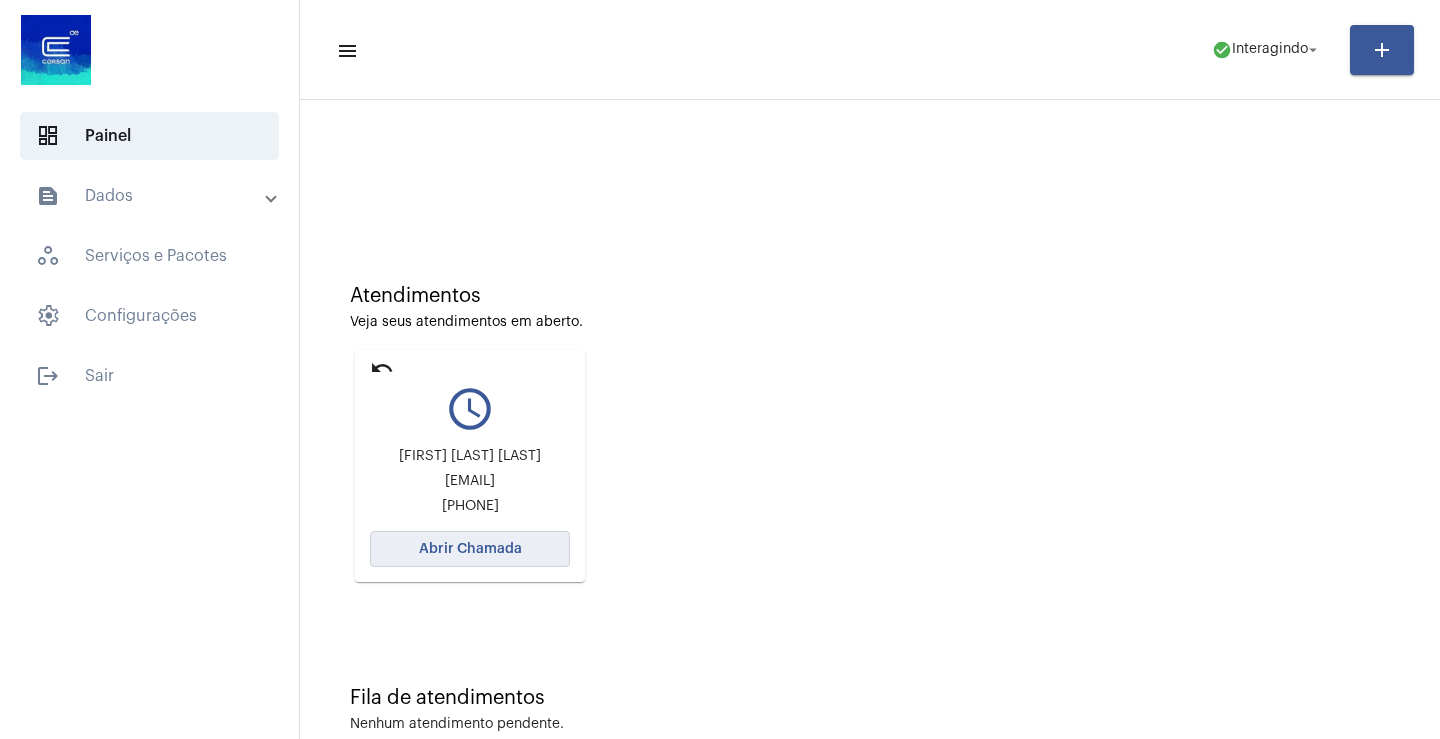 click on "Abrir Chamada" 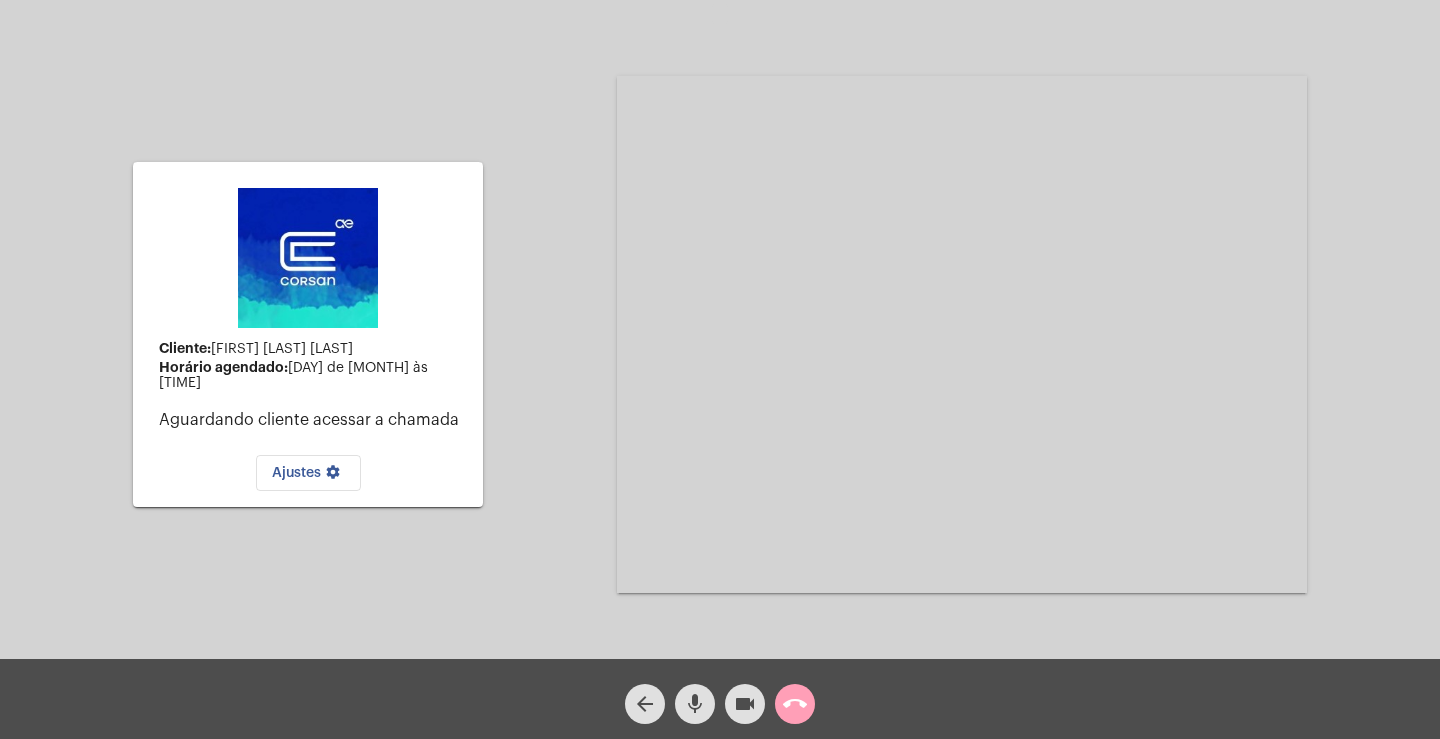 click on "call_end" 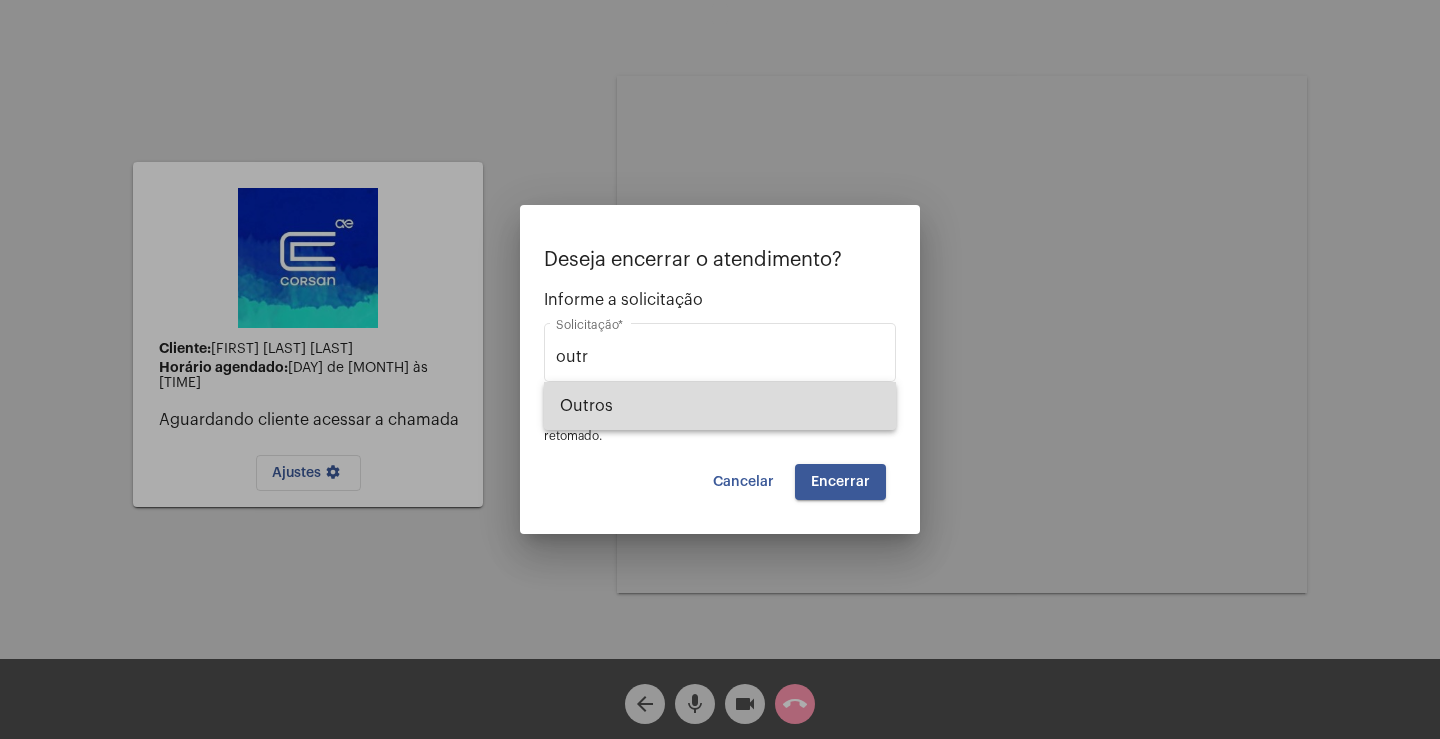 click on "Outros" at bounding box center (720, 406) 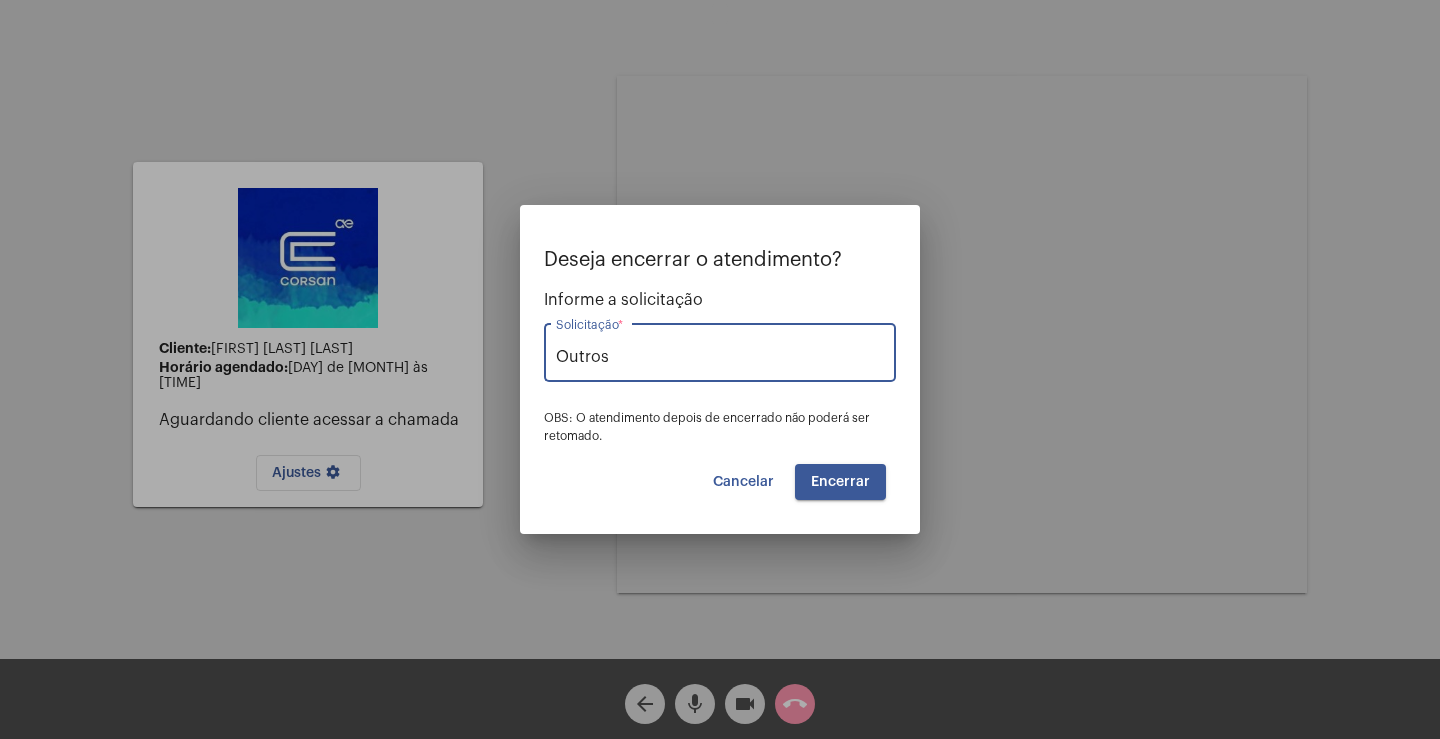 click on "Encerrar" at bounding box center [840, 482] 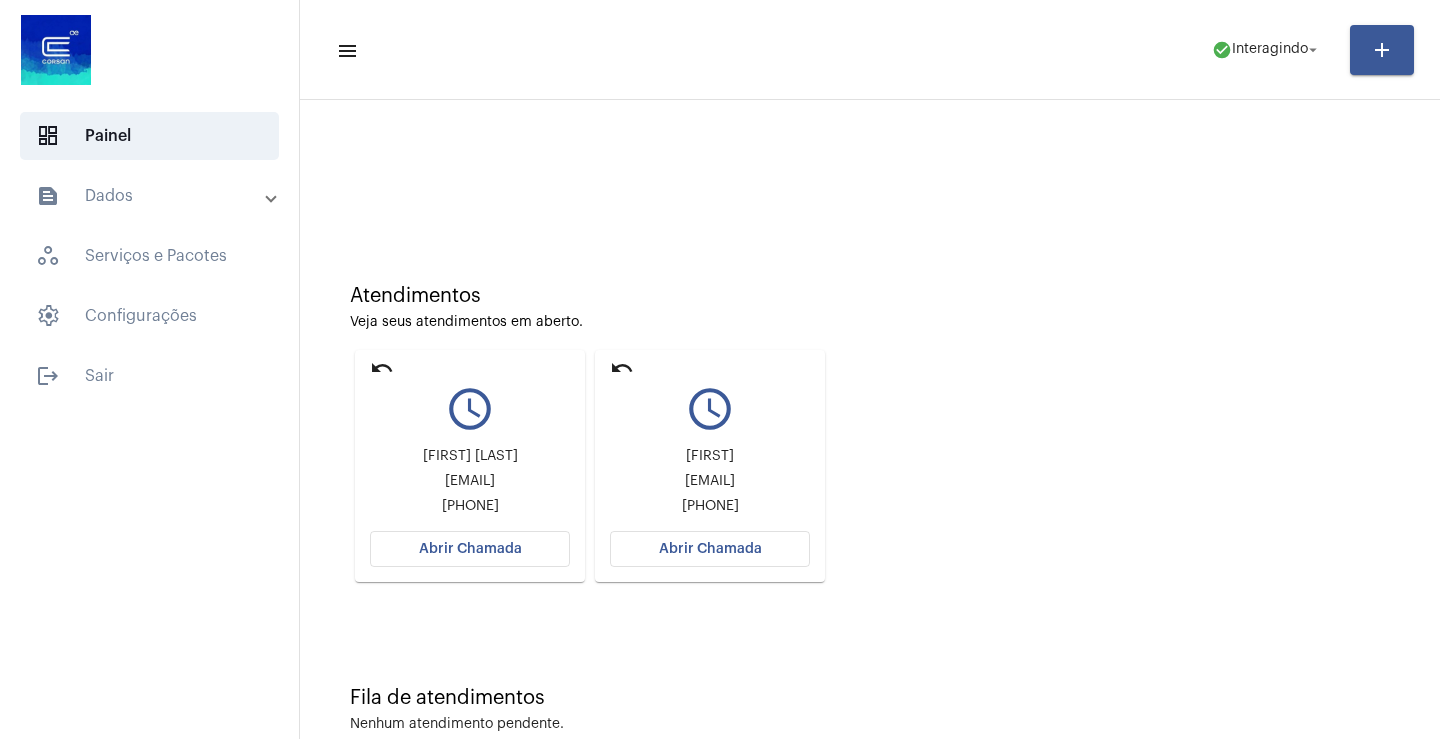 click on "Abrir Chamada" 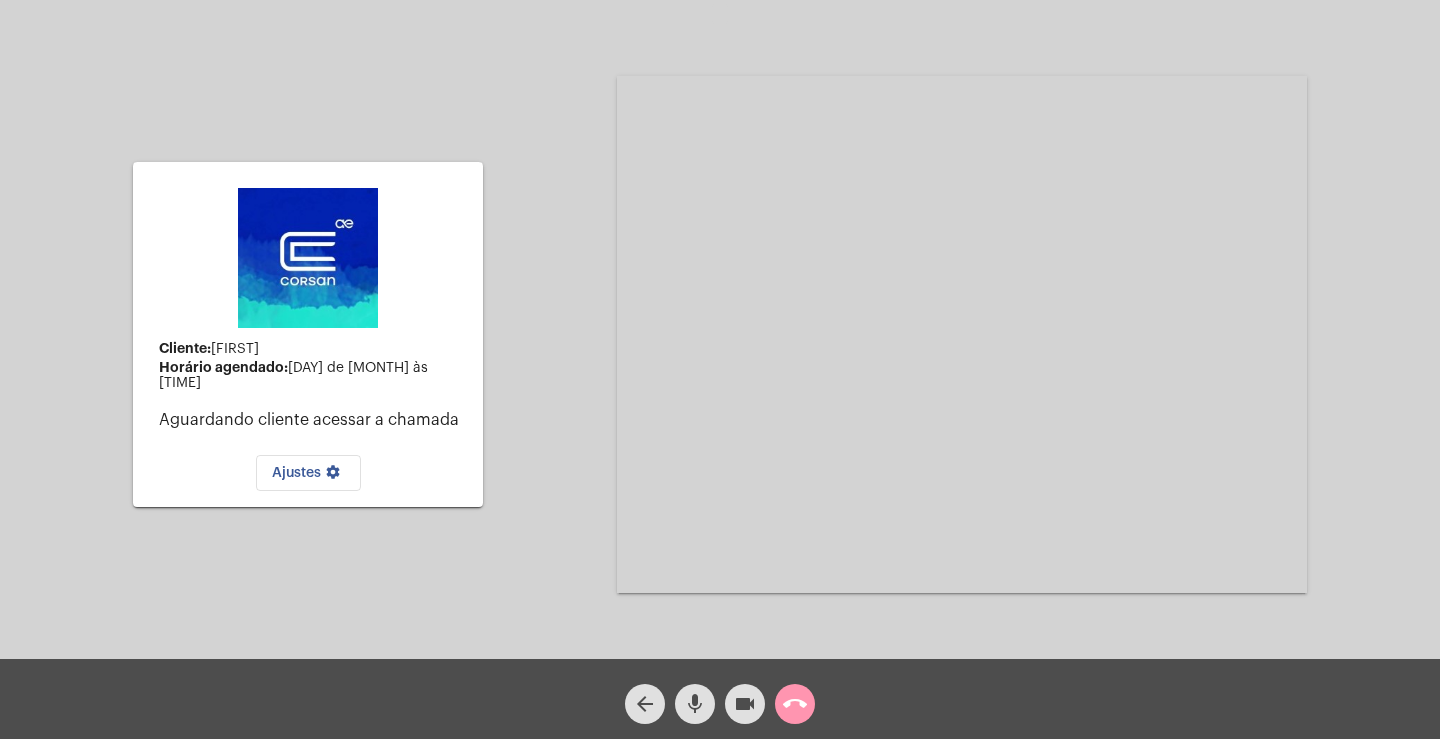 click on "call_end" 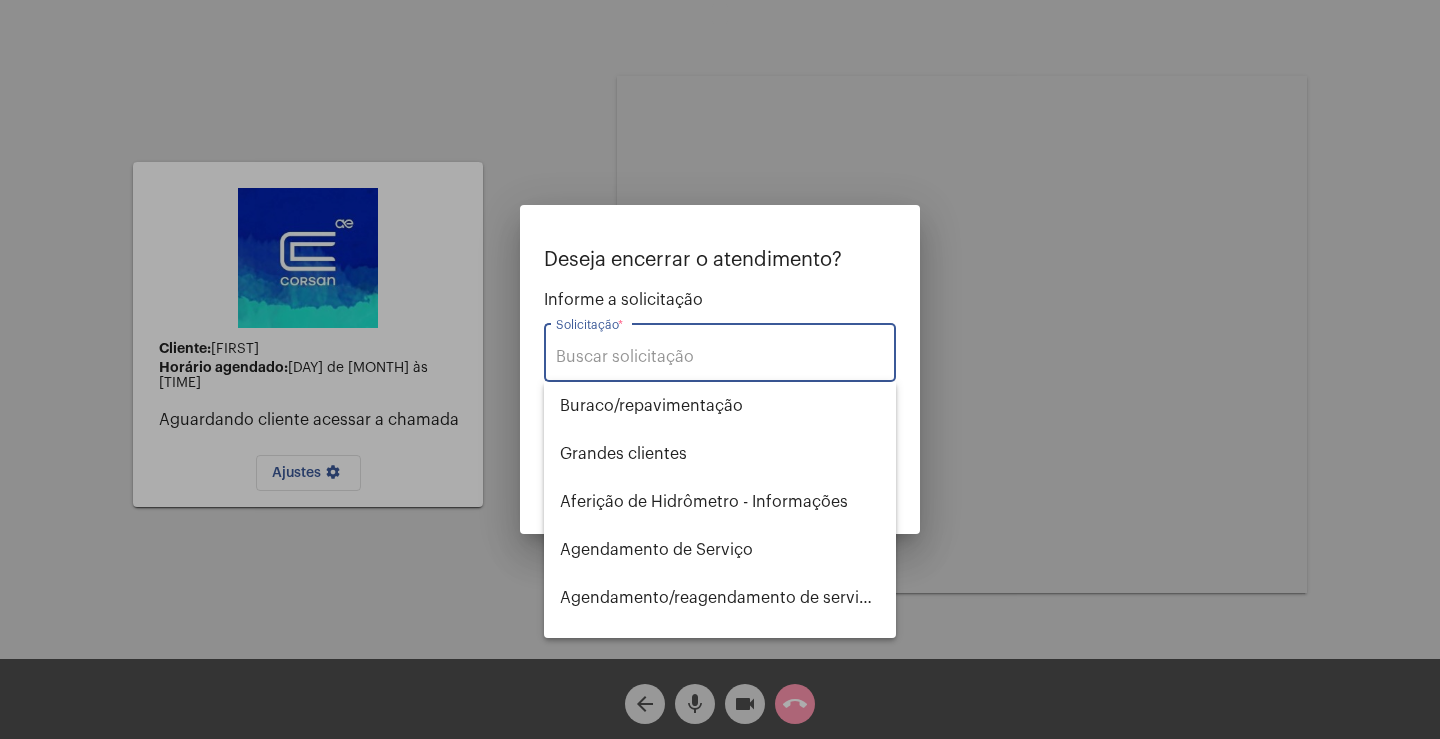 click on "Solicitação  *" at bounding box center (720, 357) 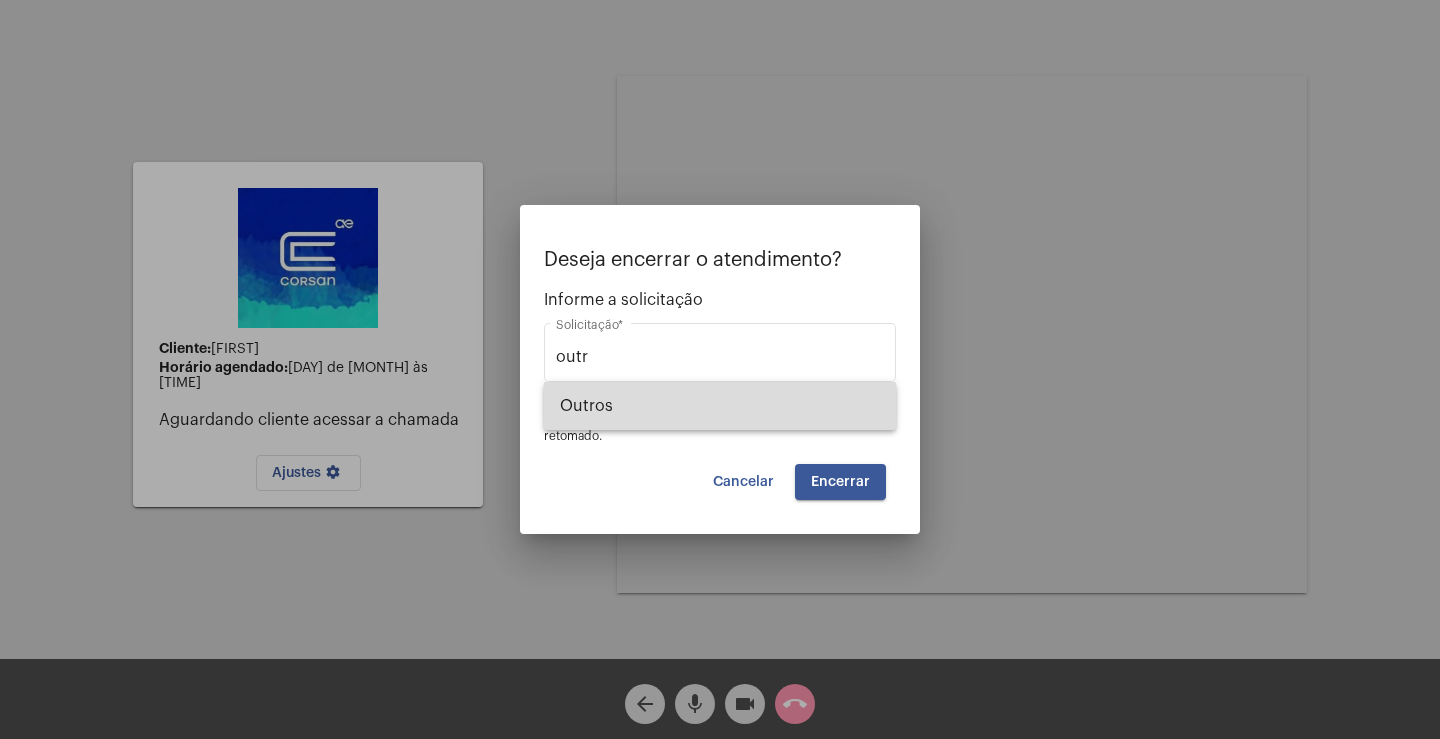 click on "Outros" at bounding box center [720, 406] 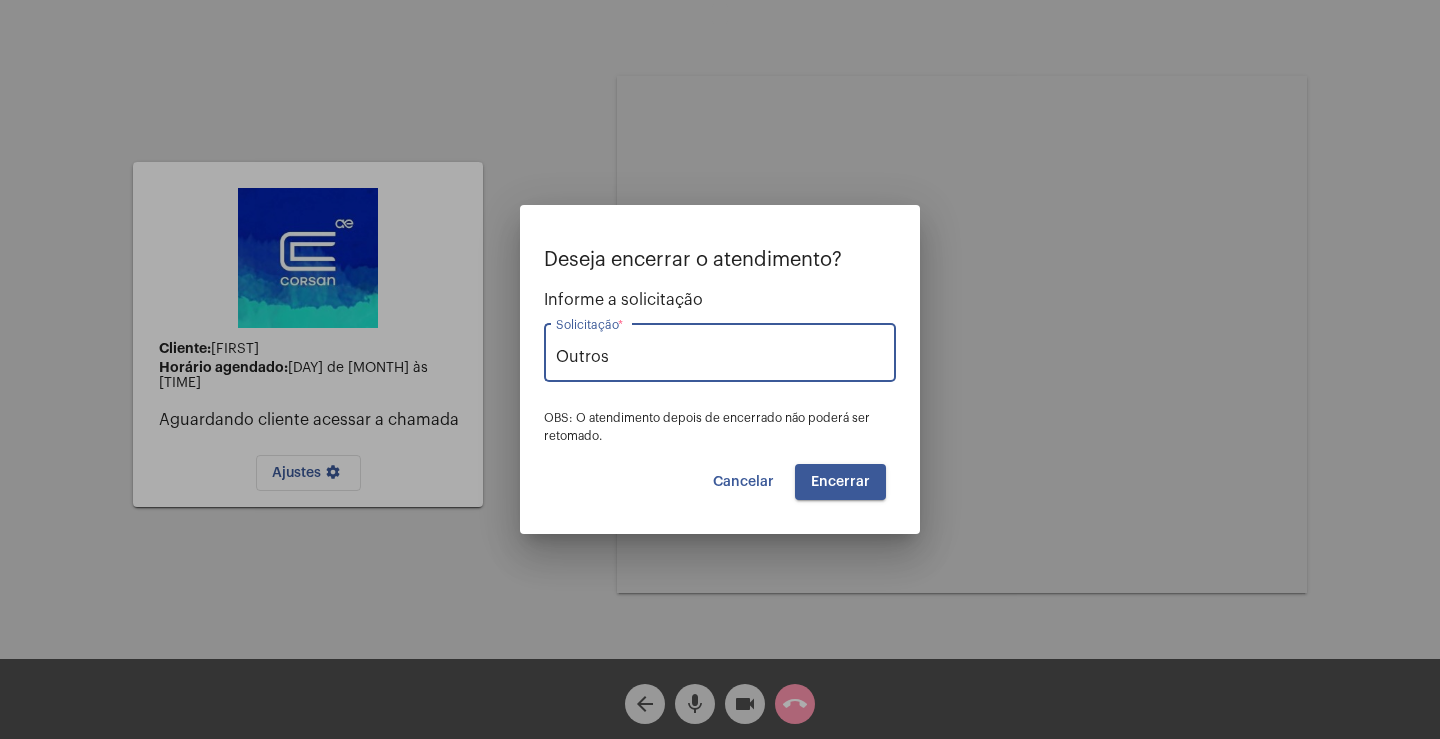 click on "Encerrar" at bounding box center (840, 482) 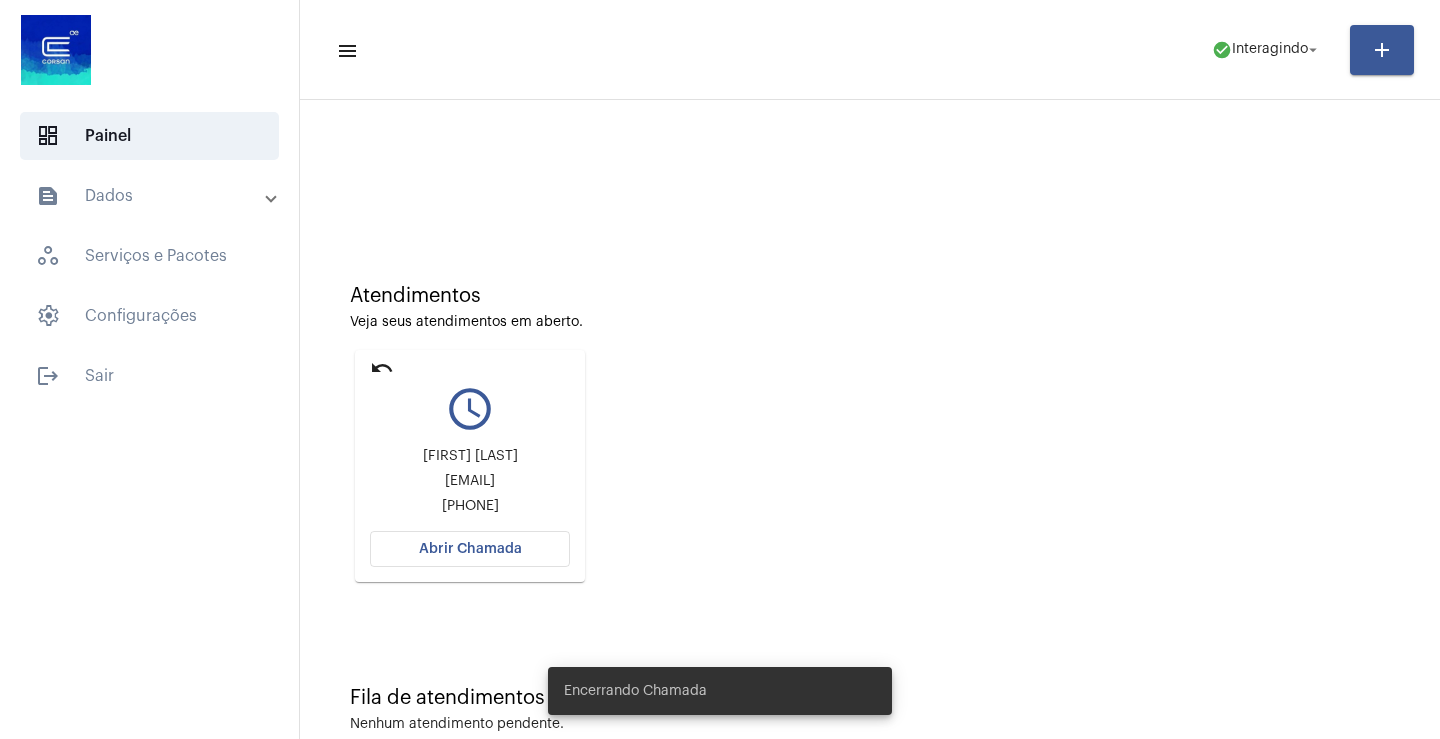 click on "Abrir Chamada" 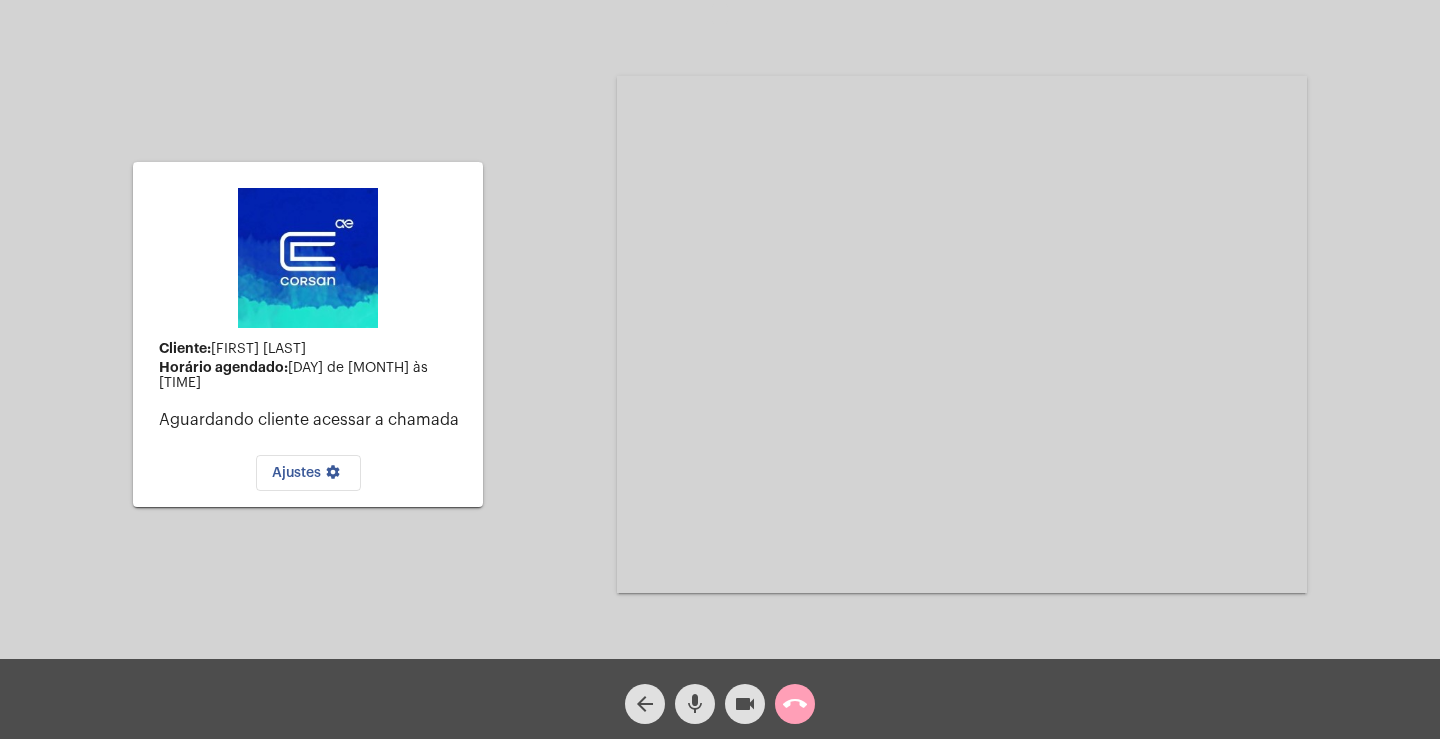 click on "call_end" 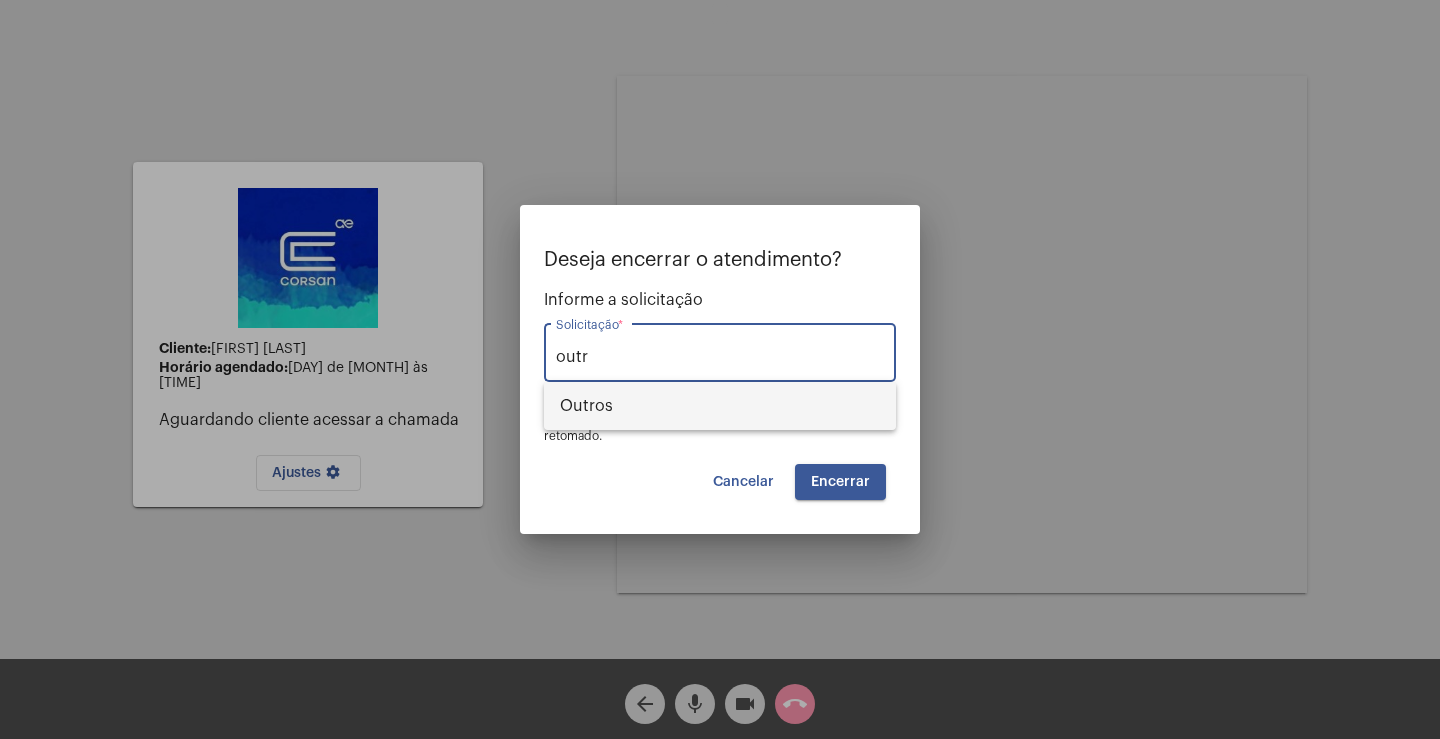 click on "Outros" at bounding box center [720, 406] 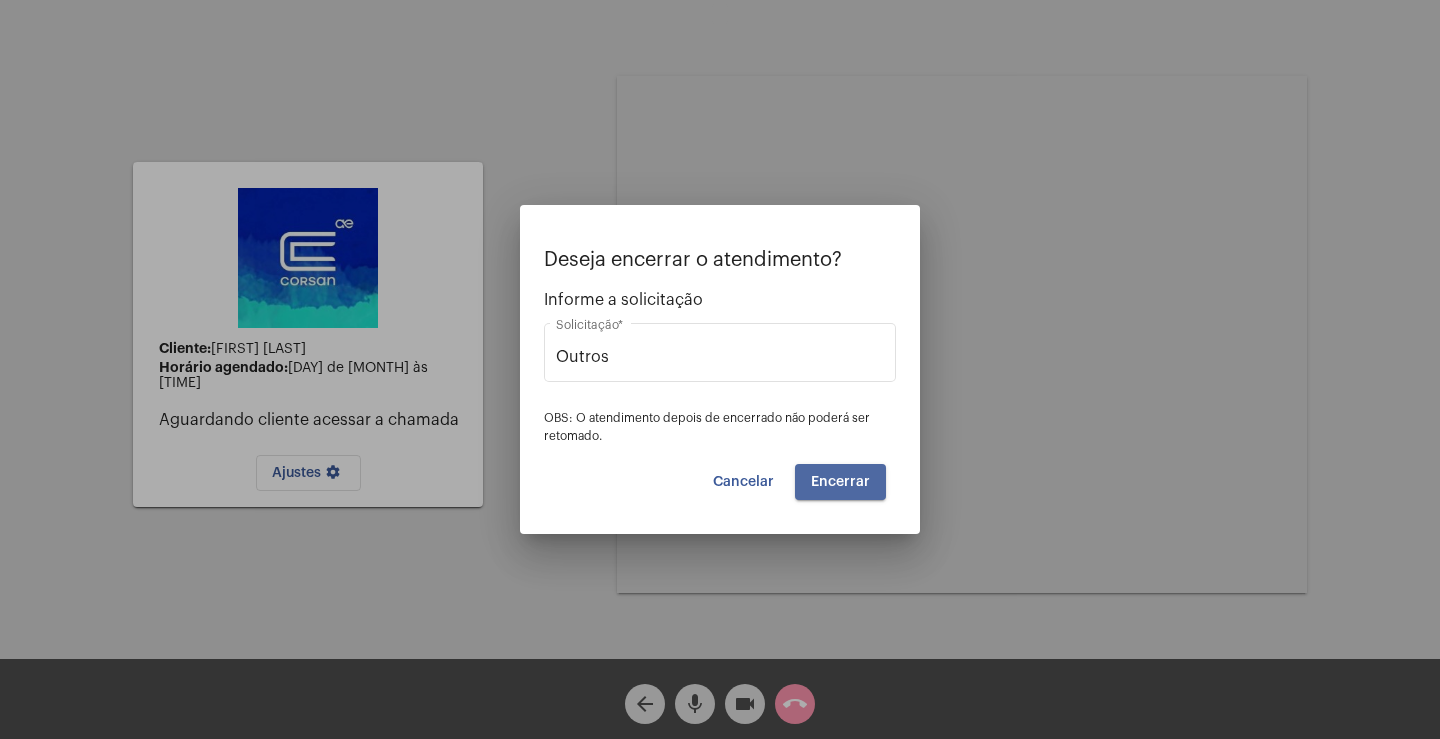 click on "Encerrar" at bounding box center (840, 482) 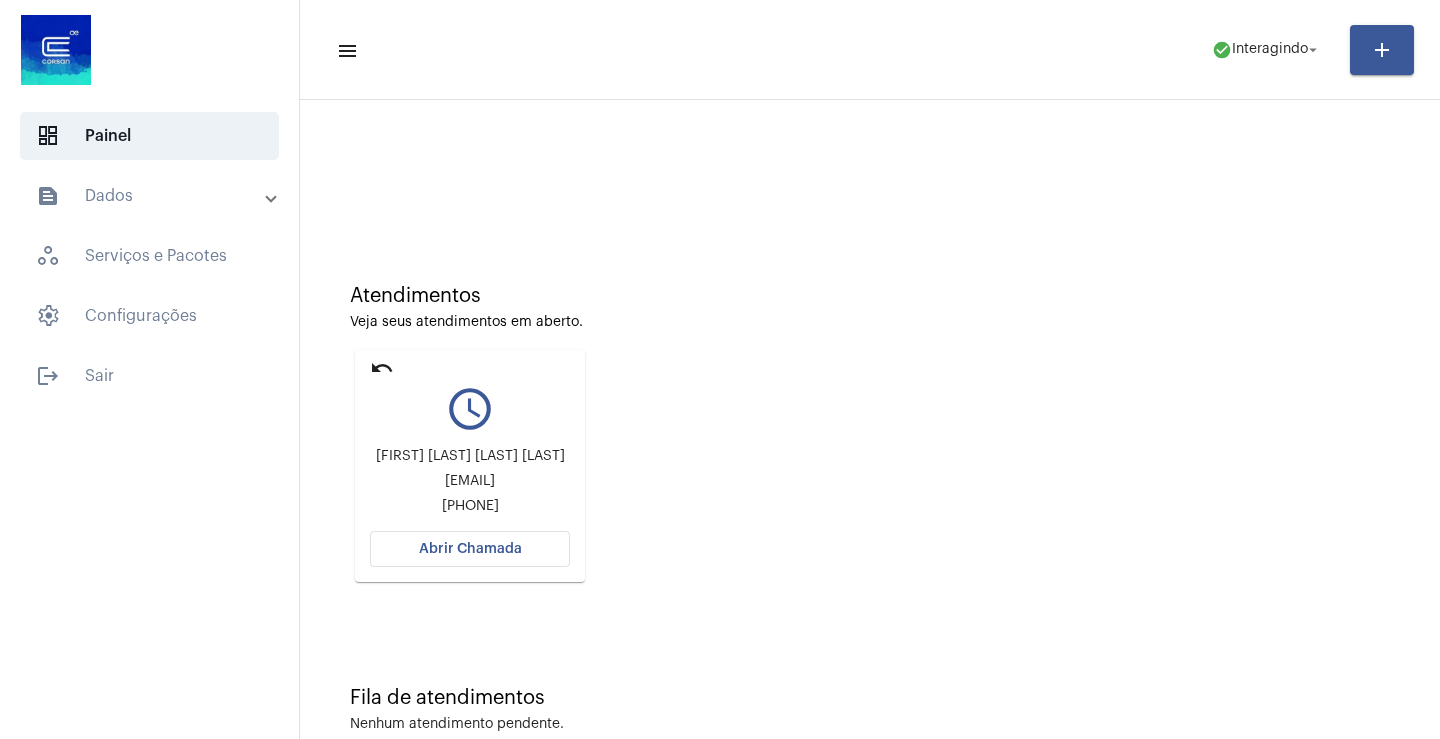 click on "Abrir Chamada" 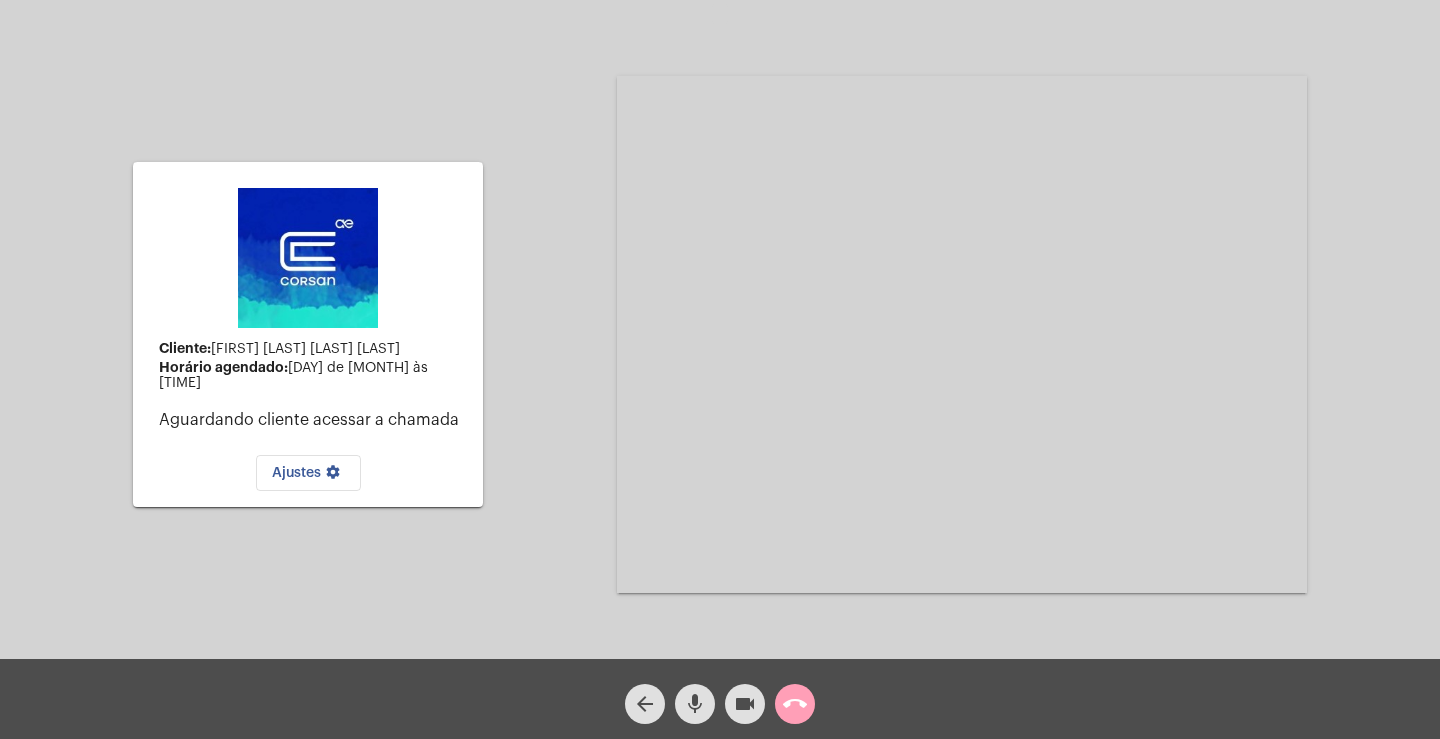 click on "call_end" 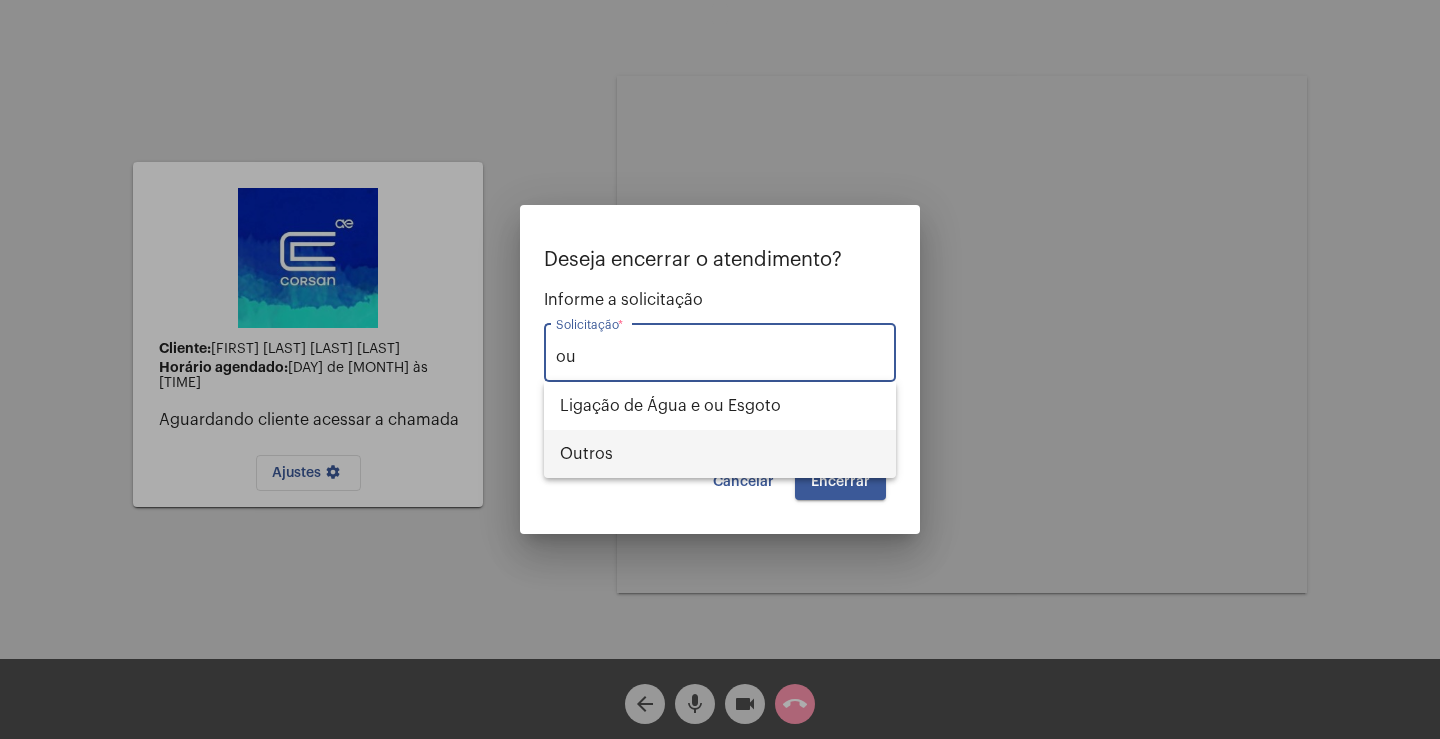 click on "Outros" at bounding box center (720, 454) 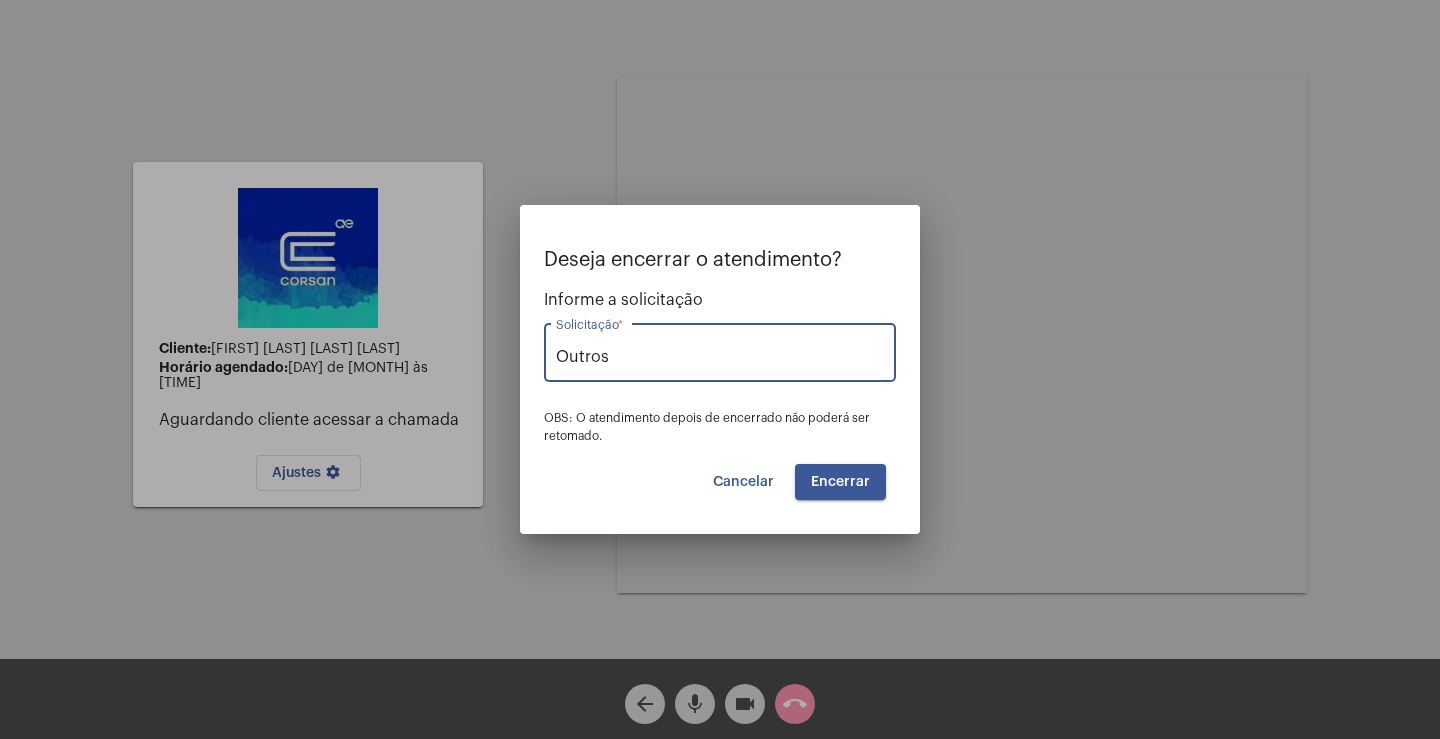 click on "Encerrar" at bounding box center (840, 482) 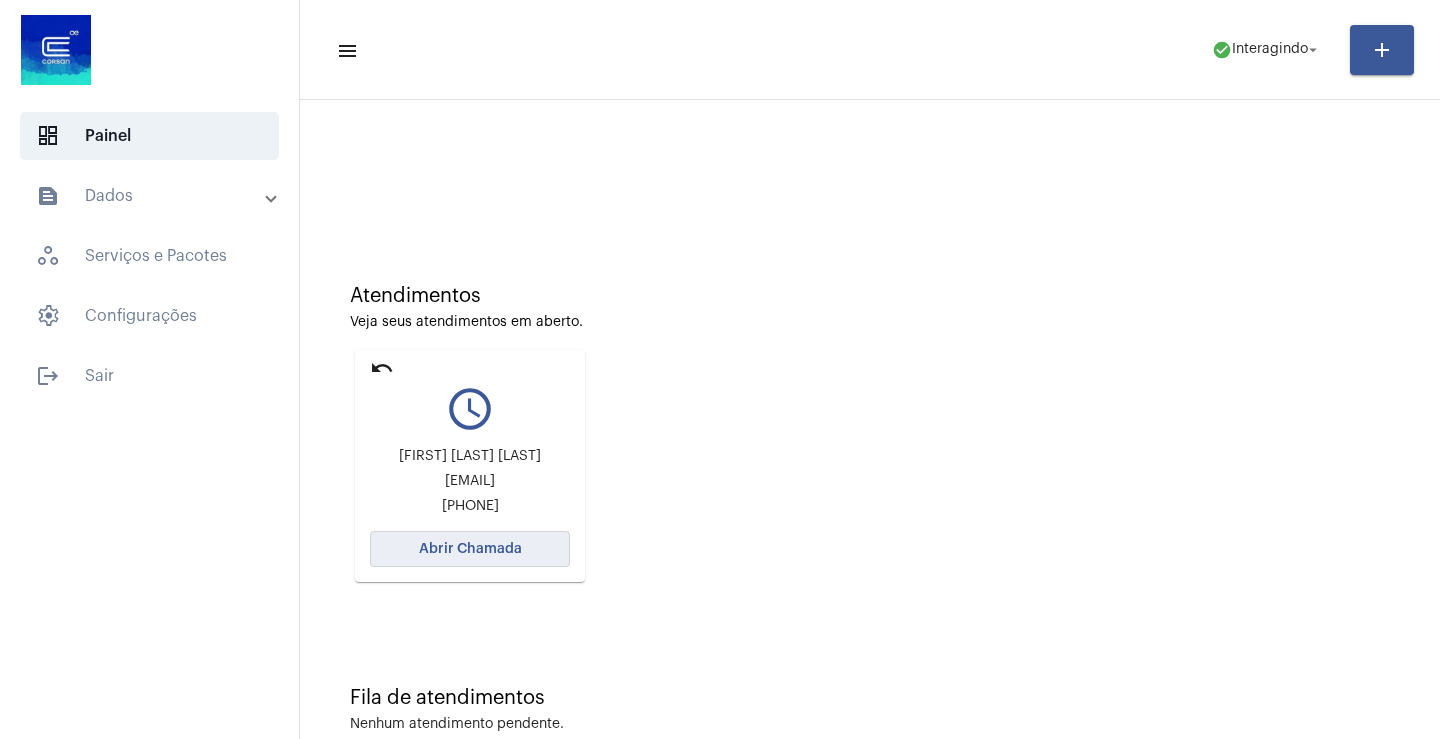 click on "Abrir Chamada" 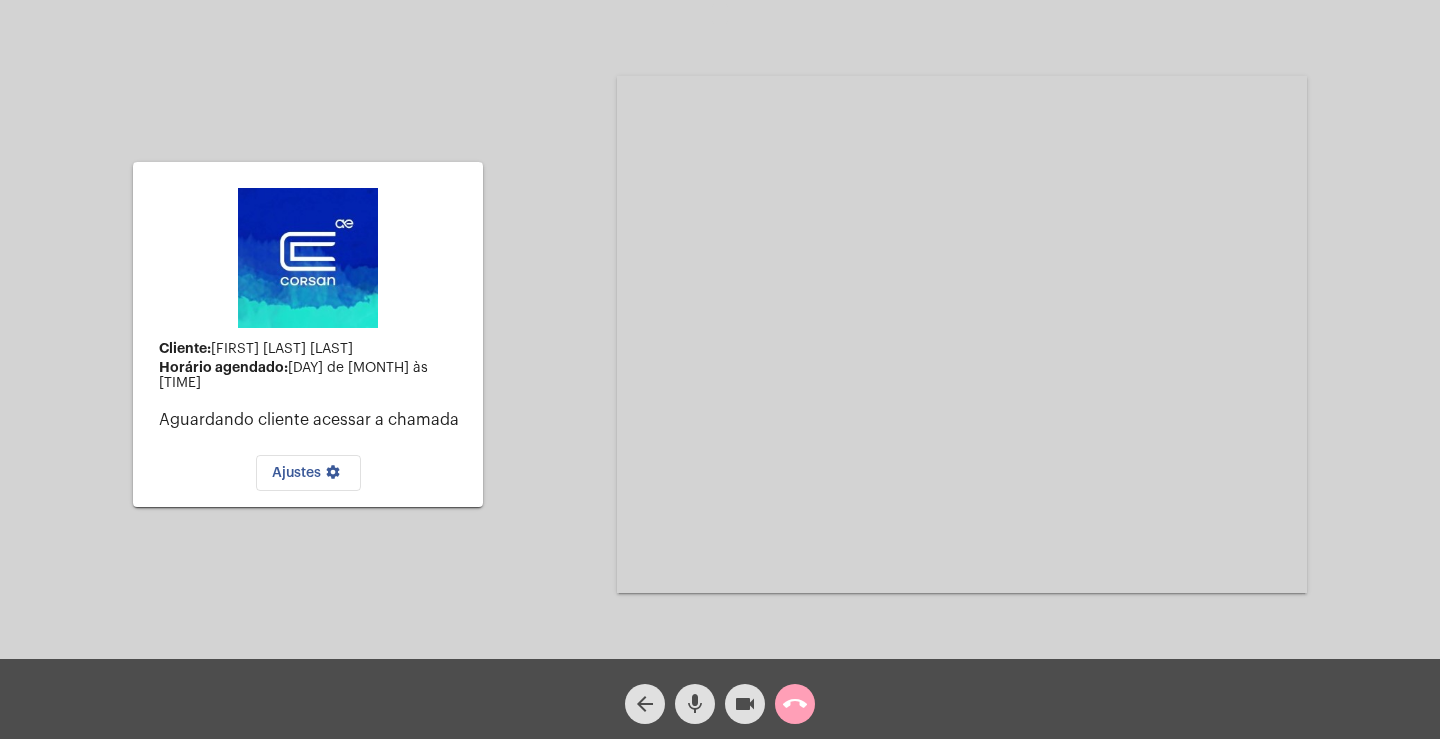 click on "call_end" 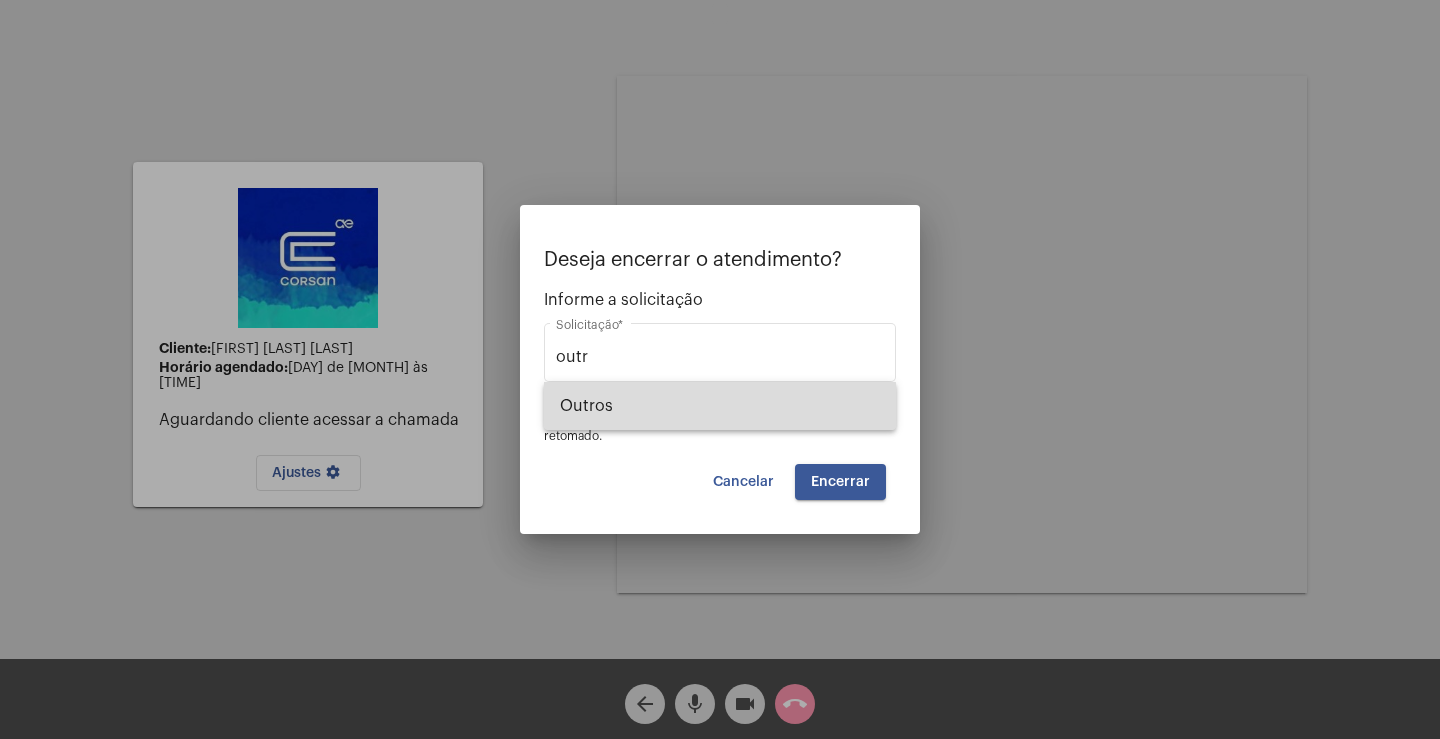click on "Outros" at bounding box center [720, 406] 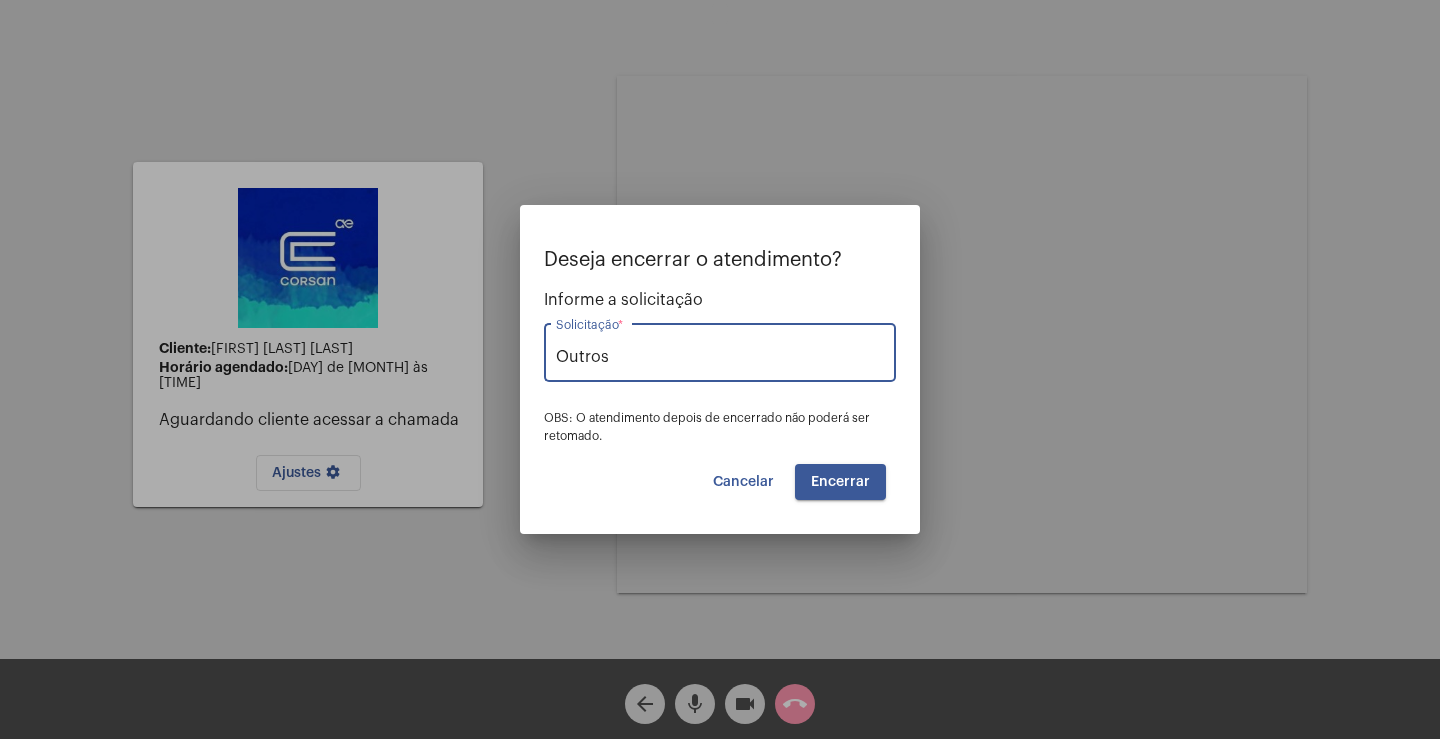 click on "Encerrar" at bounding box center [840, 482] 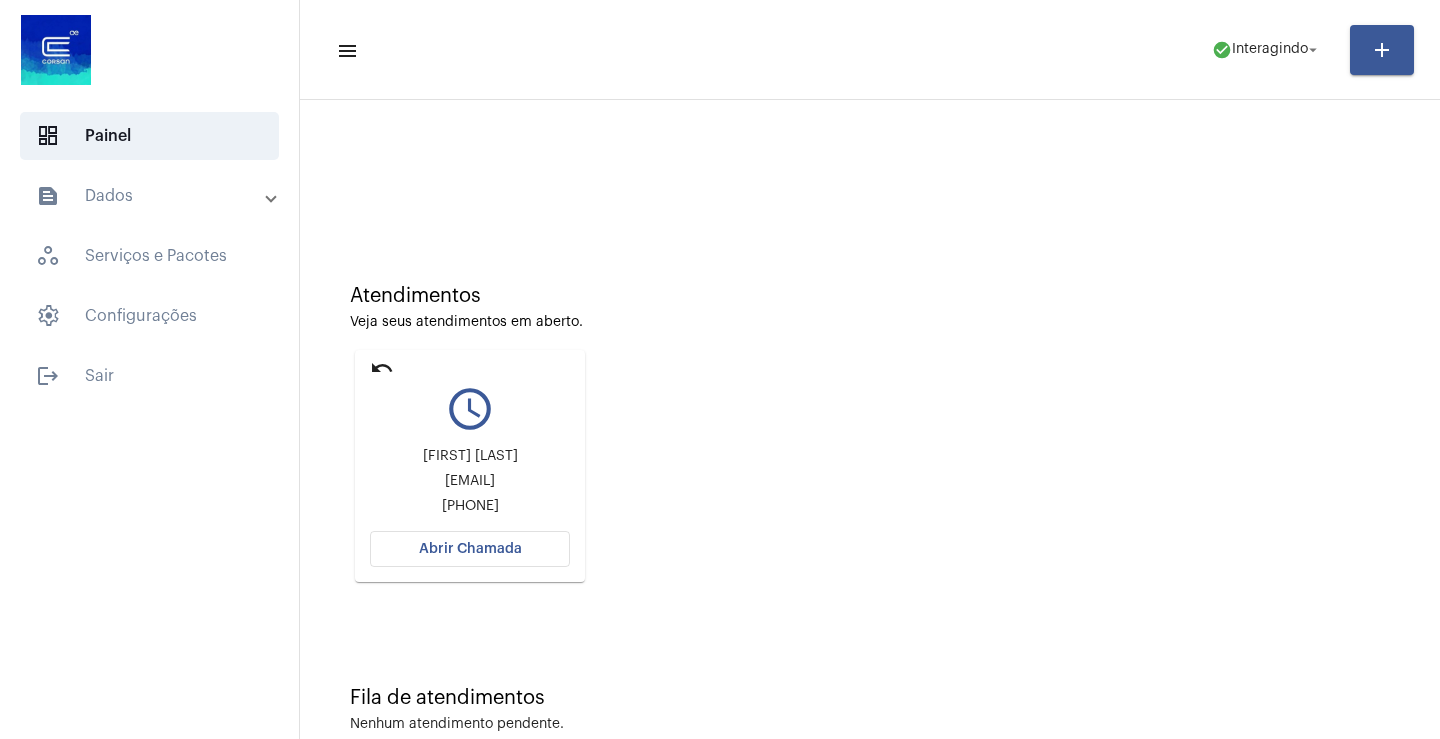 click on "Abrir Chamada" 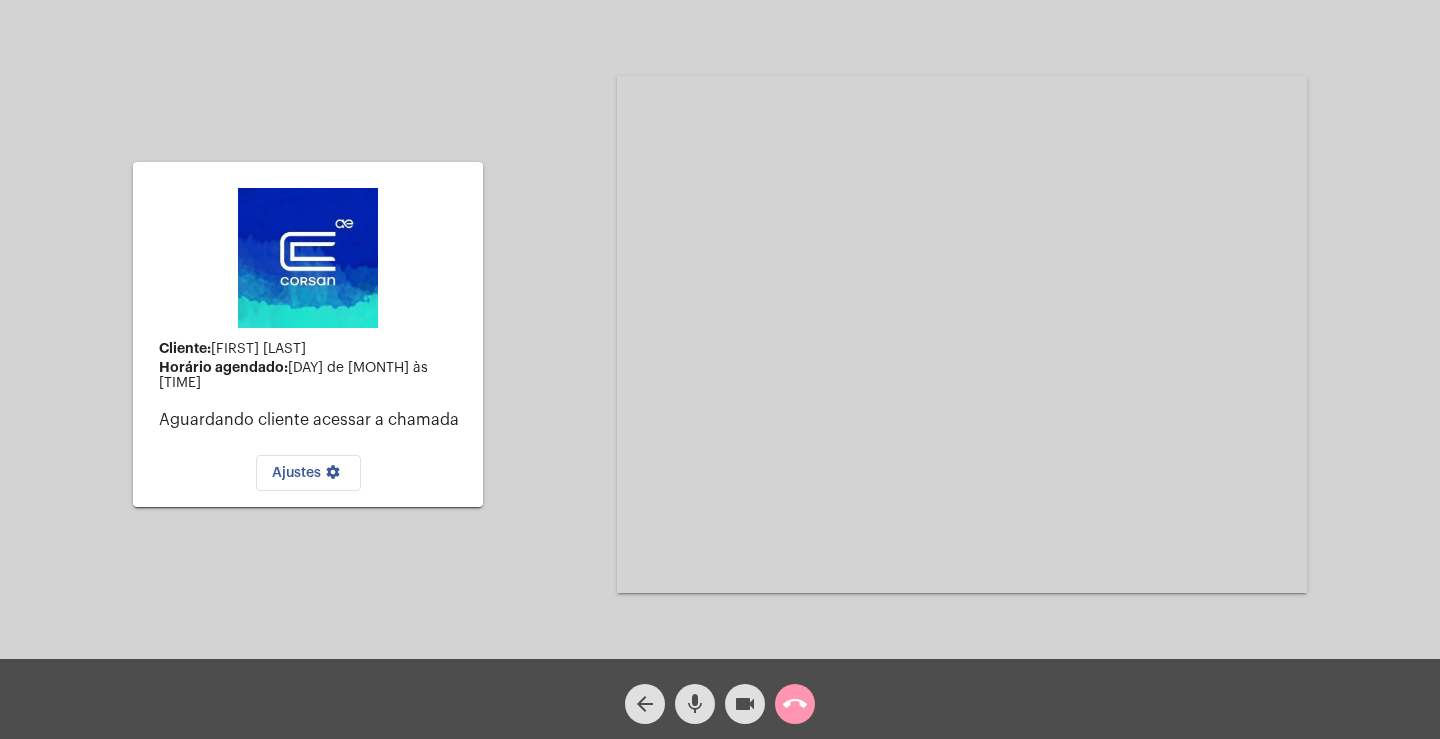 click on "call_end" 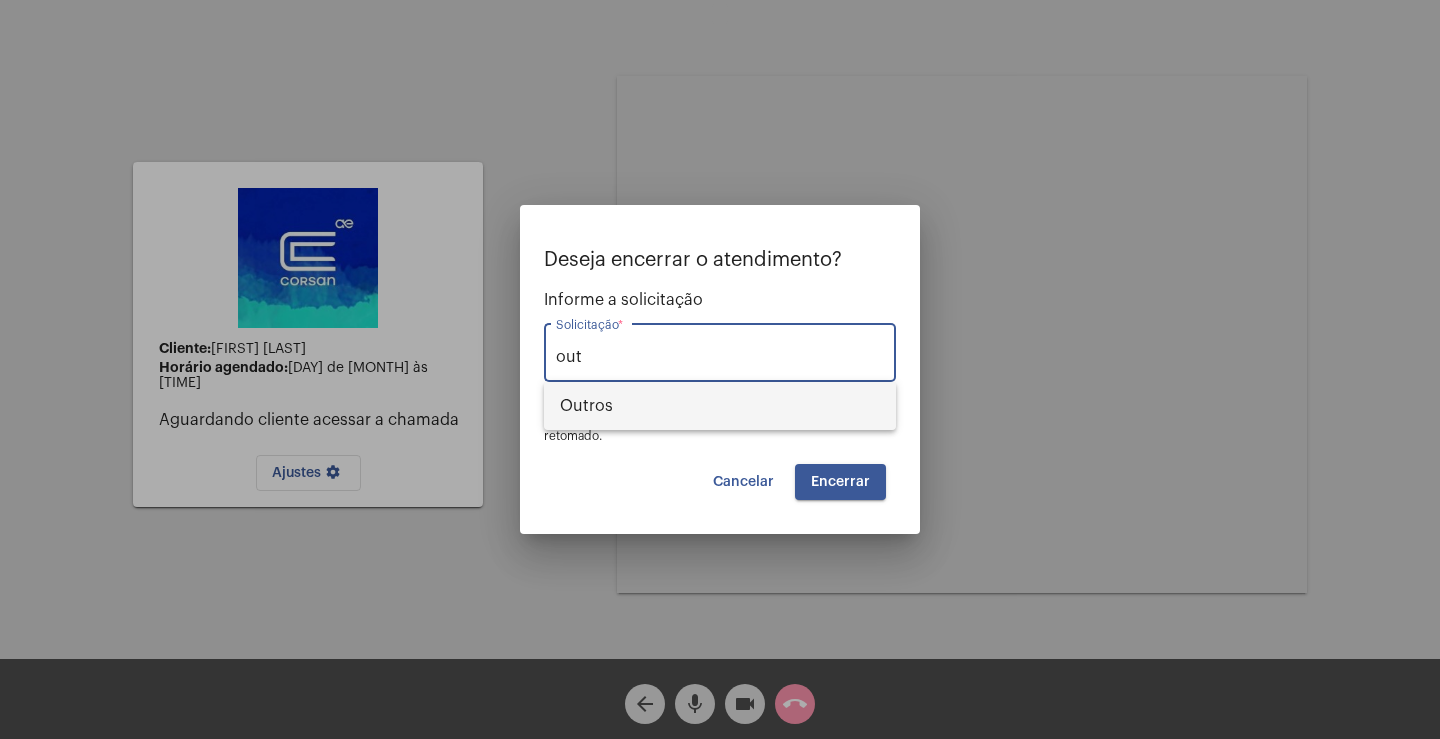click on "Outros" at bounding box center (720, 406) 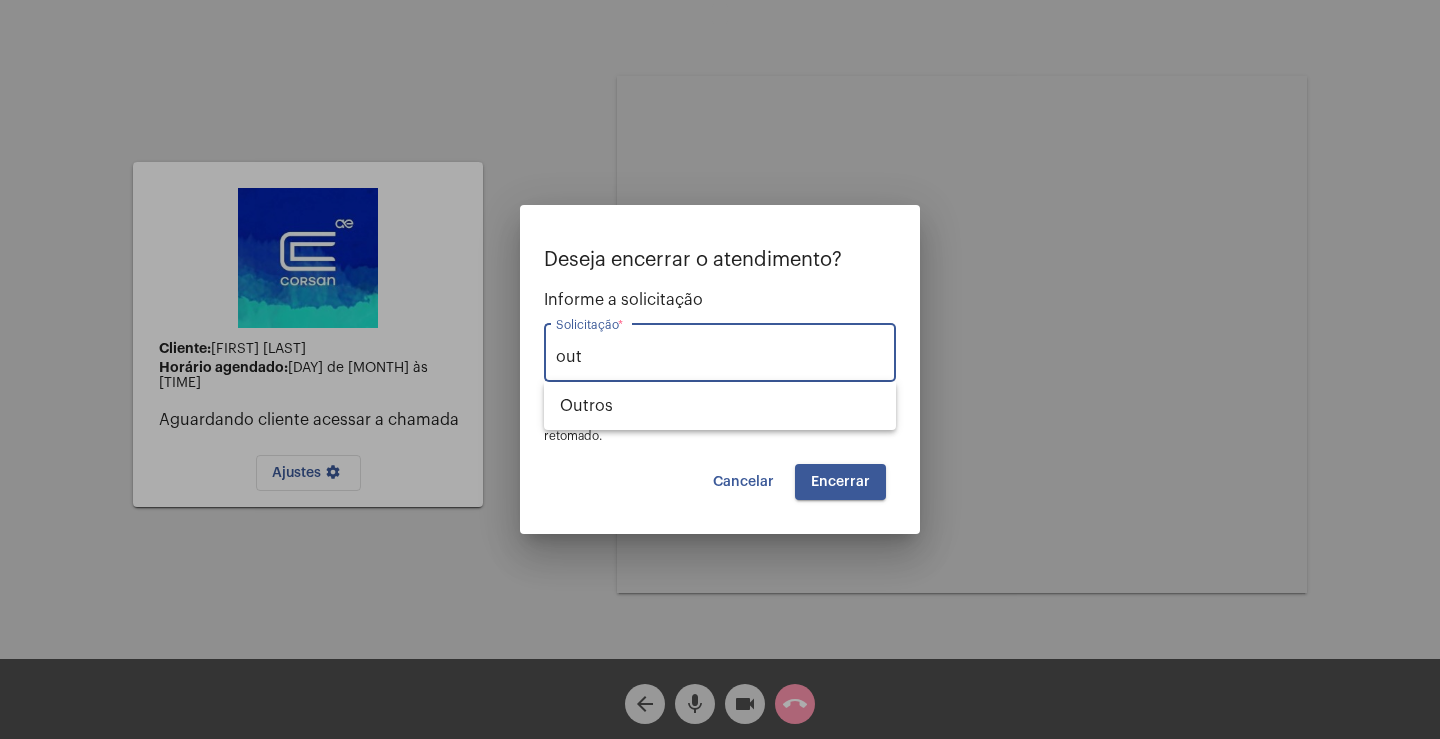 type on "Outros" 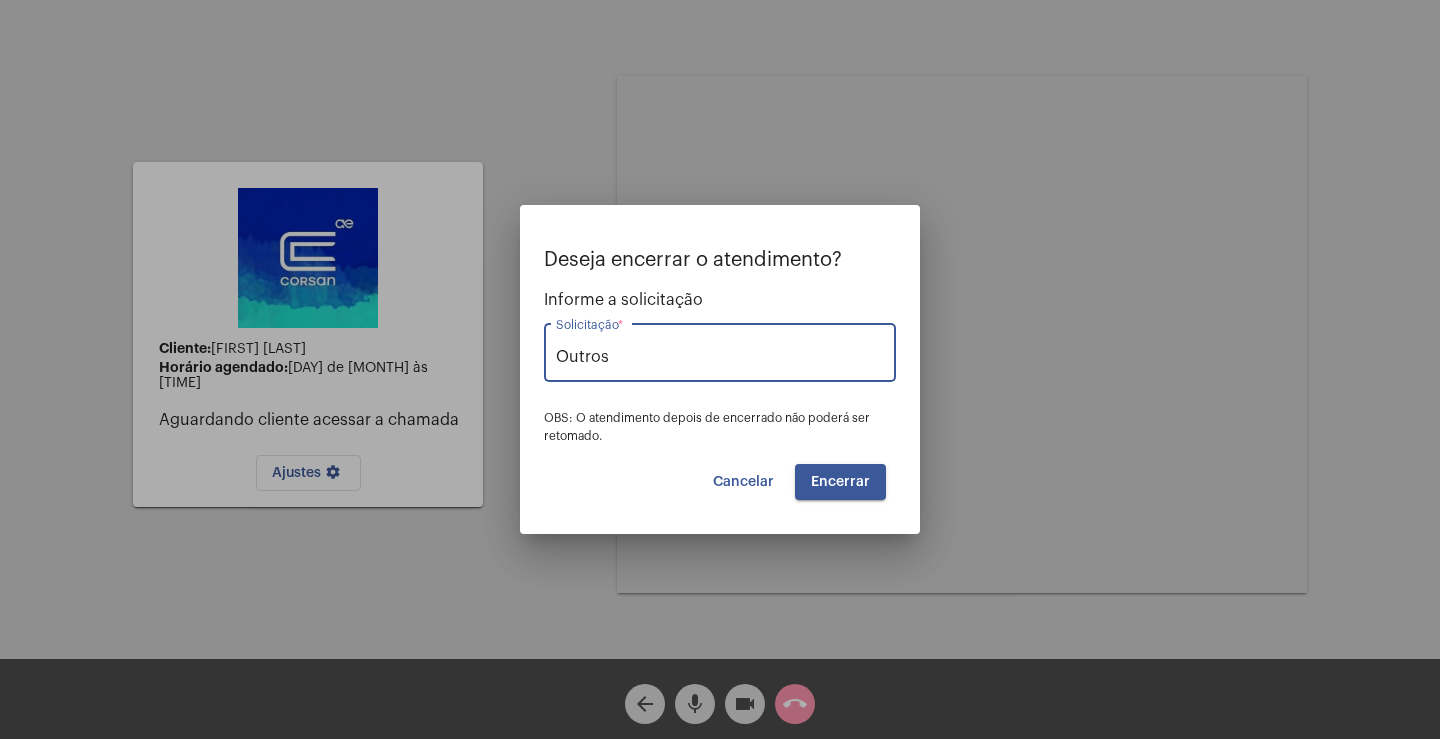 click on "Encerrar" at bounding box center [840, 482] 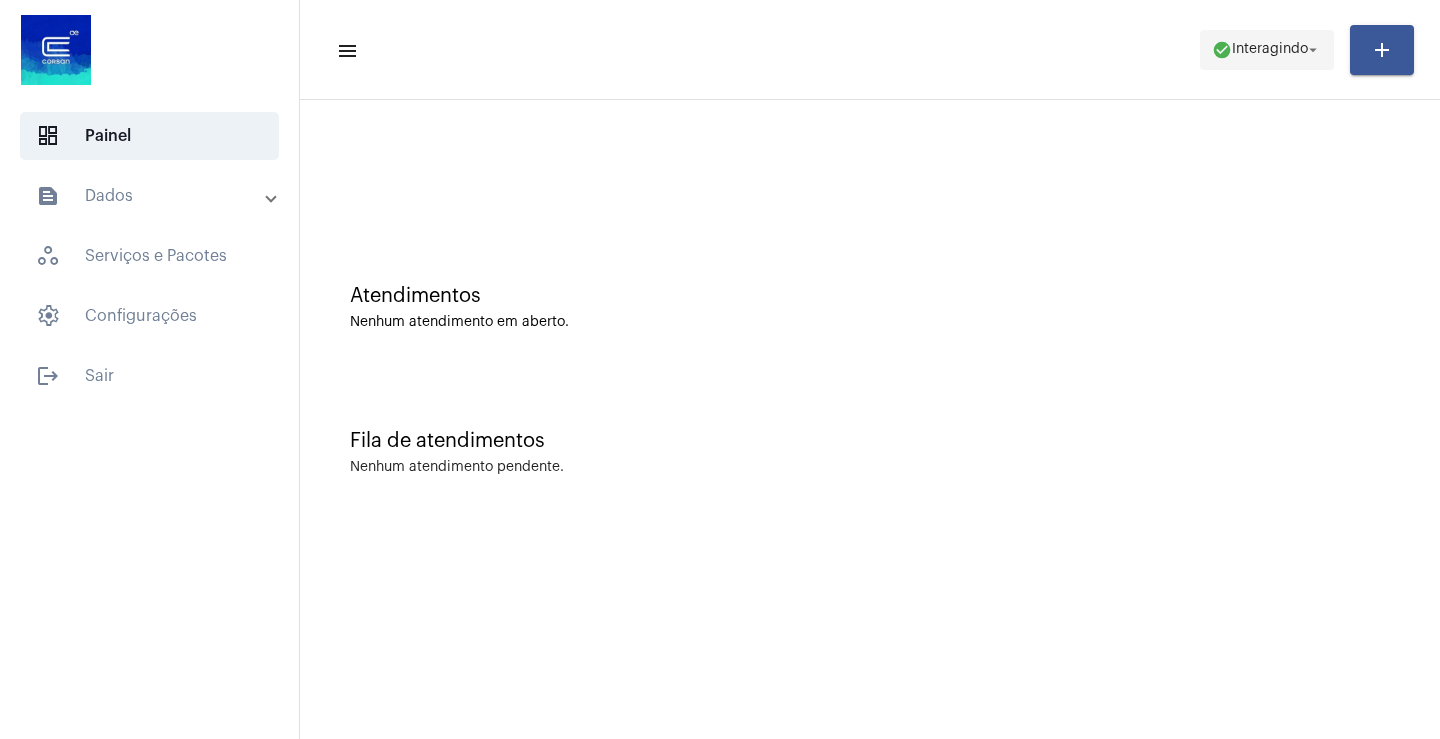 click on "Interagindo" 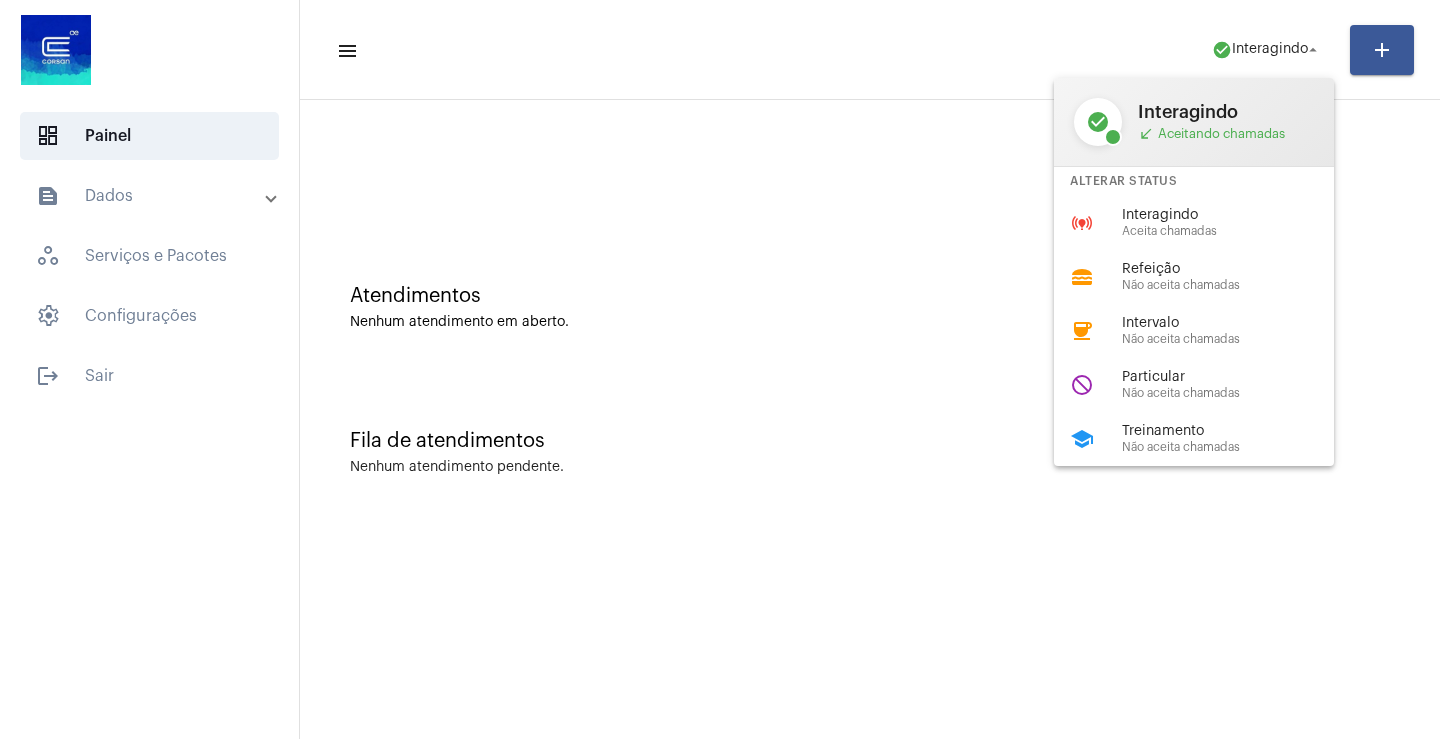 click at bounding box center (720, 369) 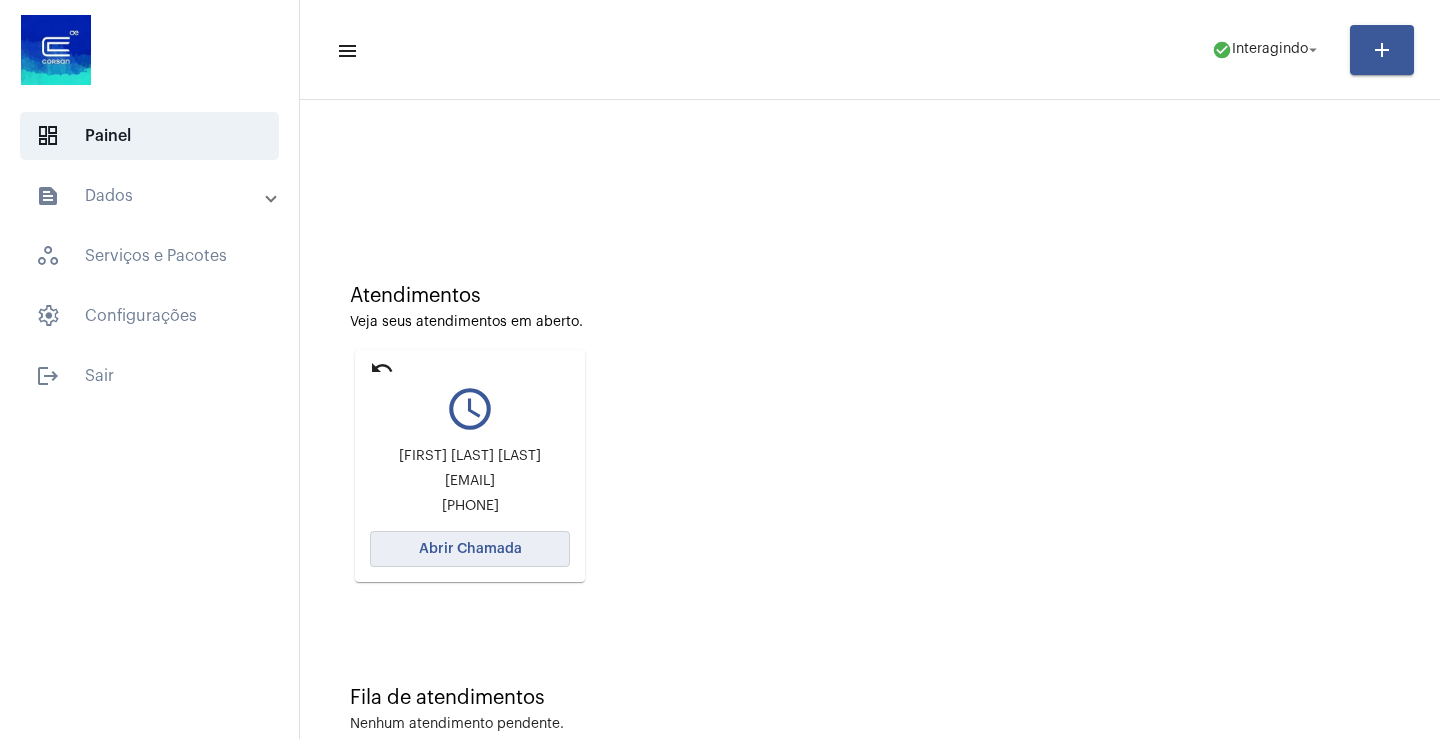 click on "Abrir Chamada" 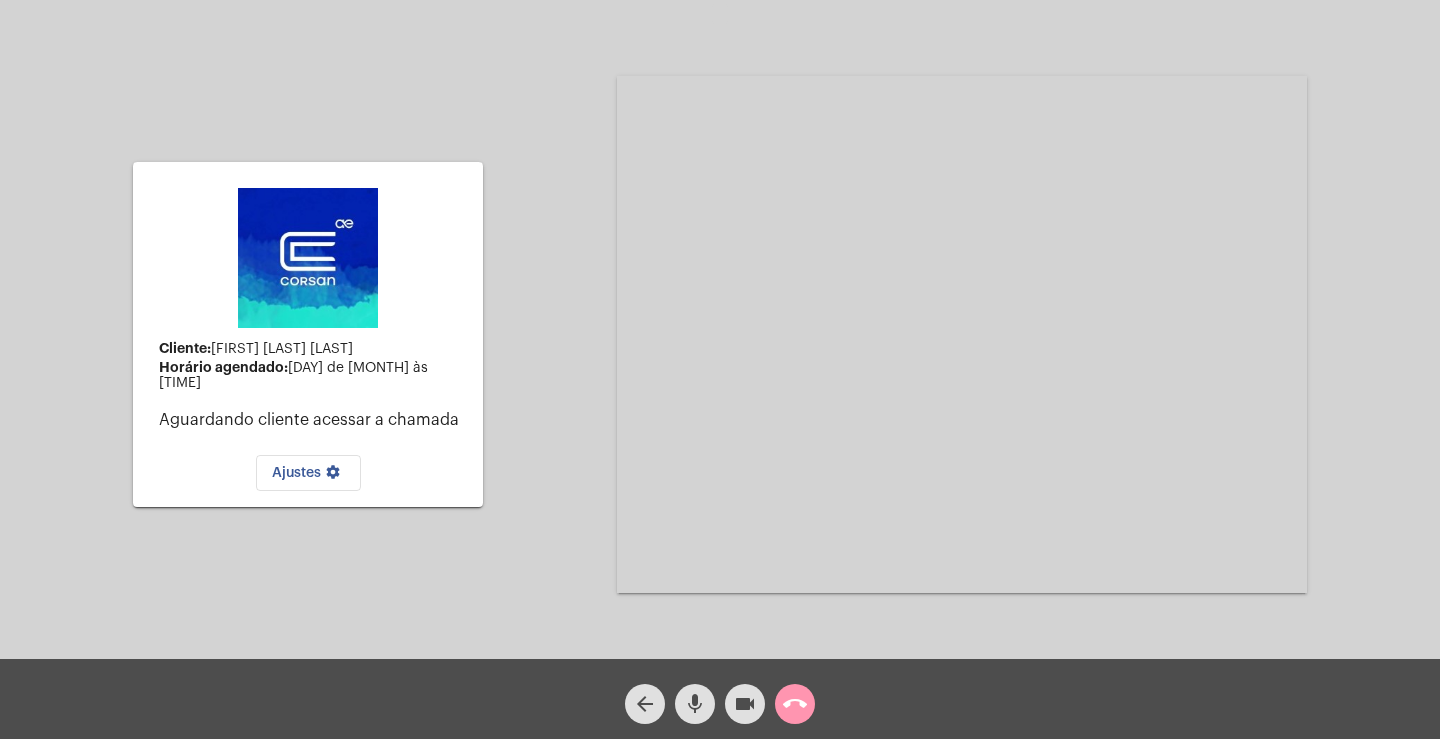 click on "call_end" 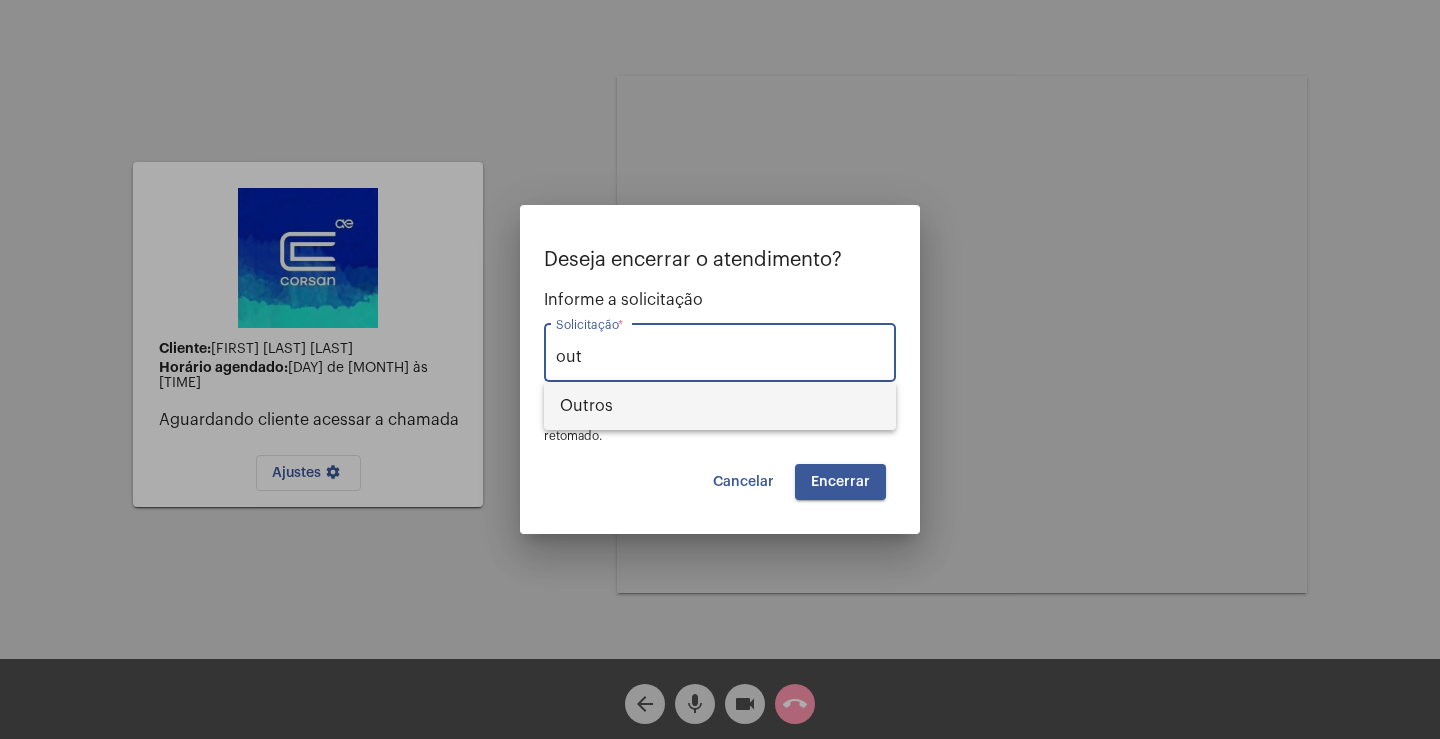 click on "Outros" at bounding box center [720, 406] 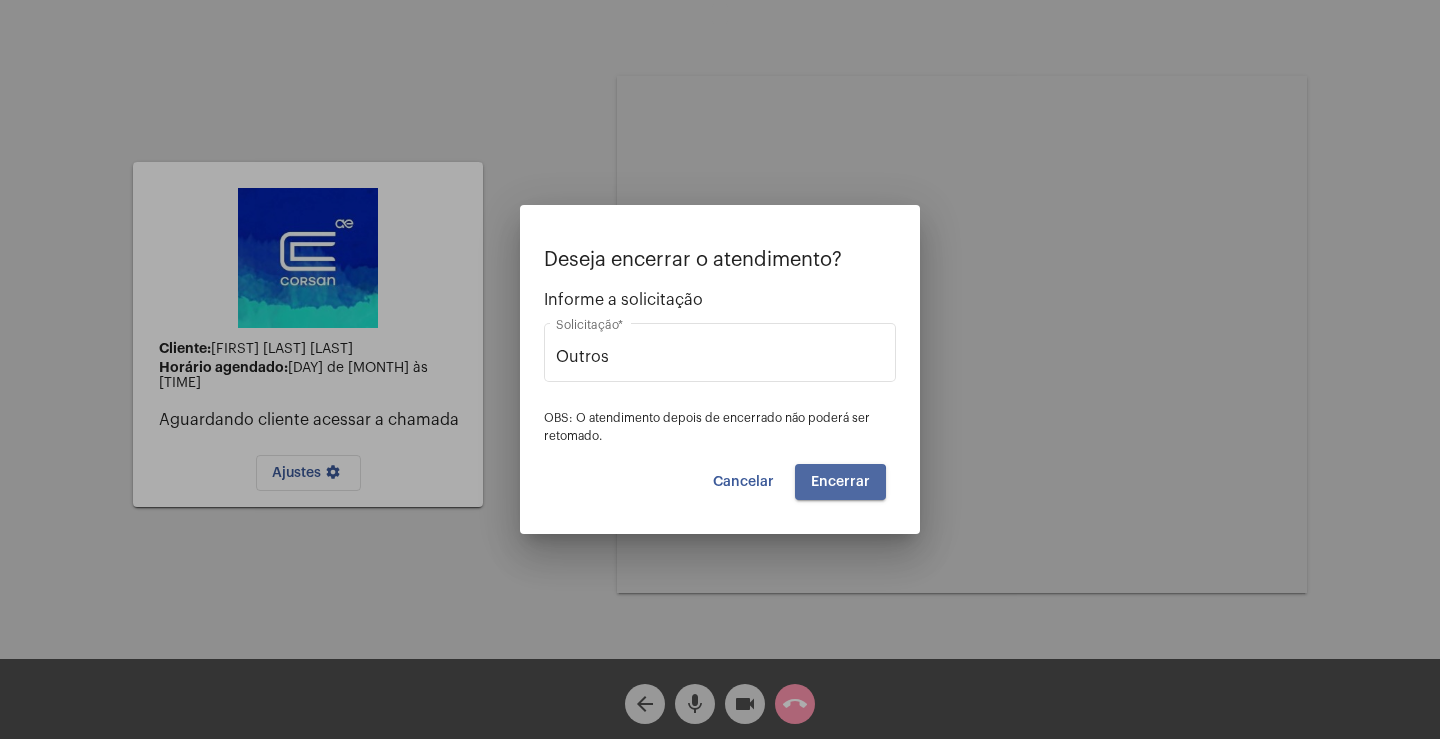 click on "Encerrar" at bounding box center [840, 482] 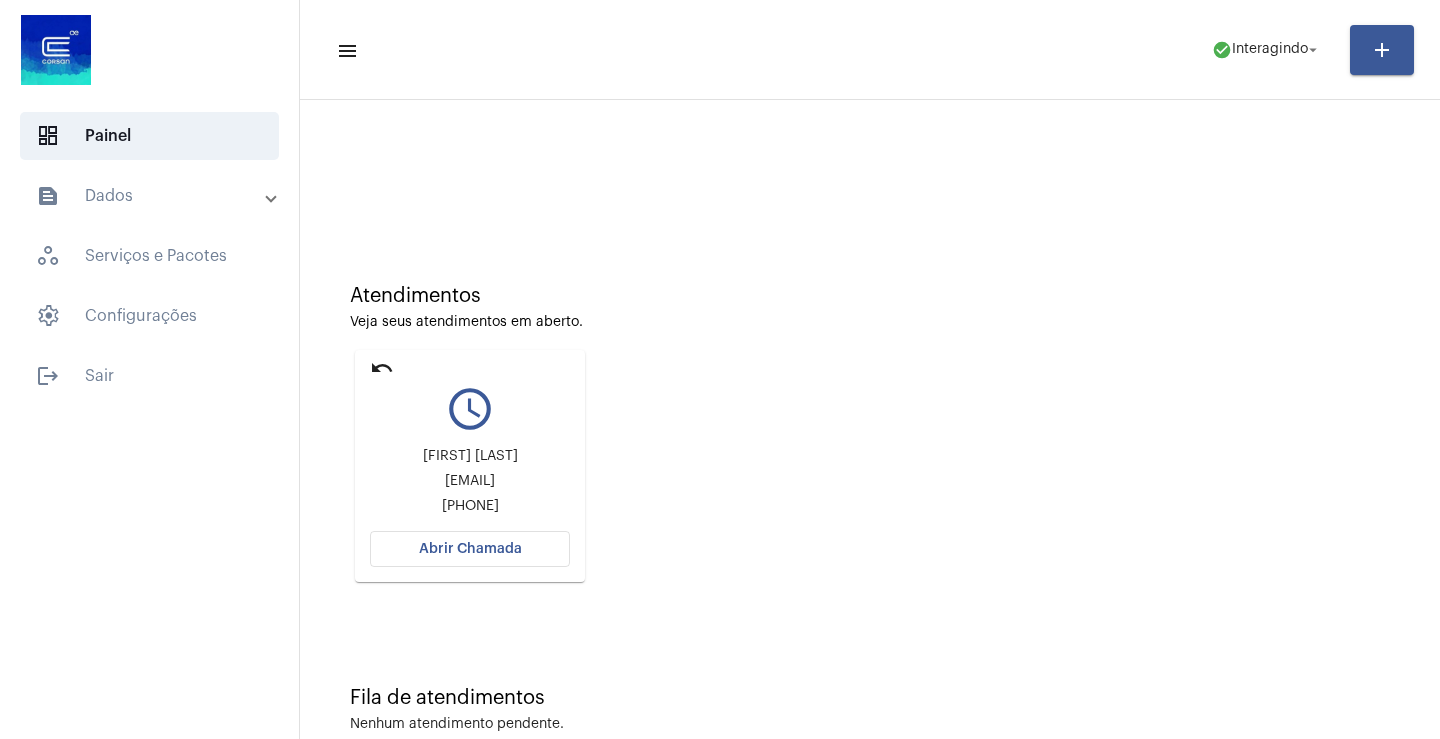 click on "undo" 